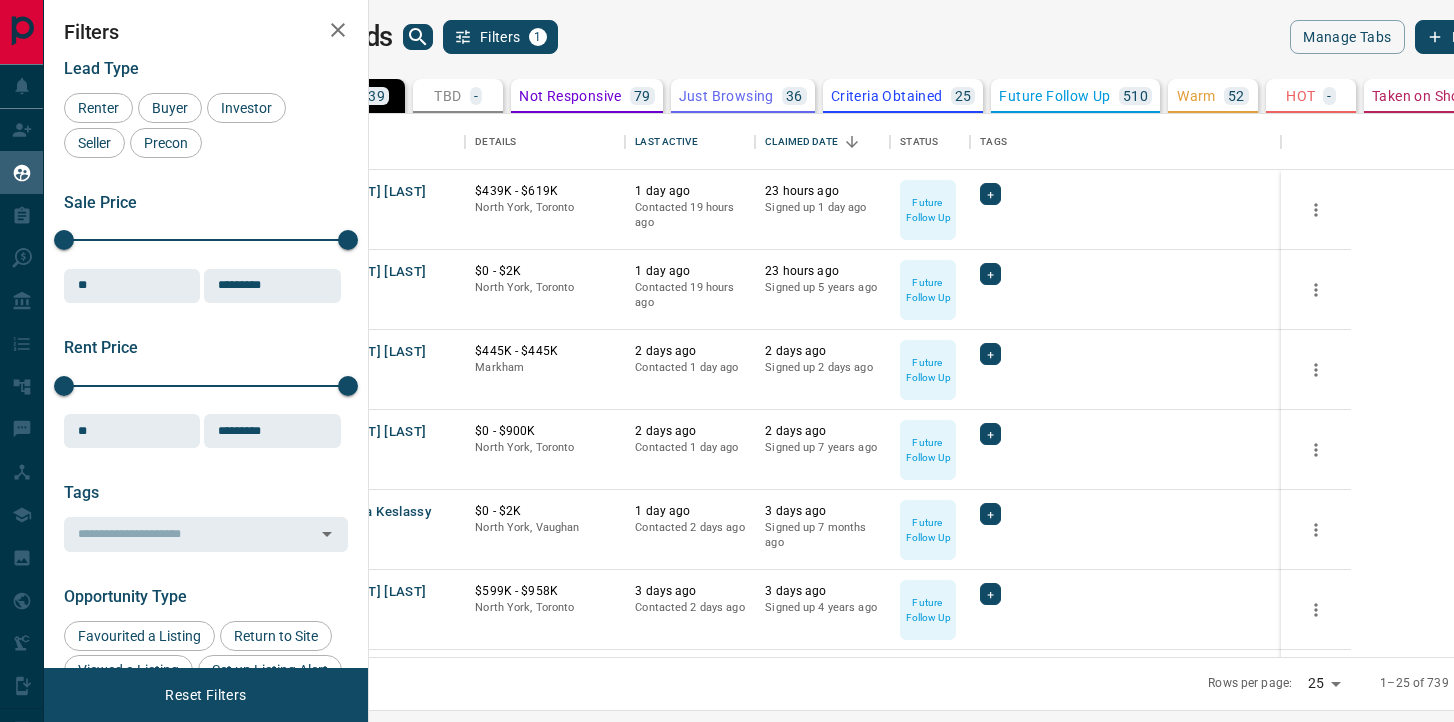 scroll, scrollTop: 0, scrollLeft: 0, axis: both 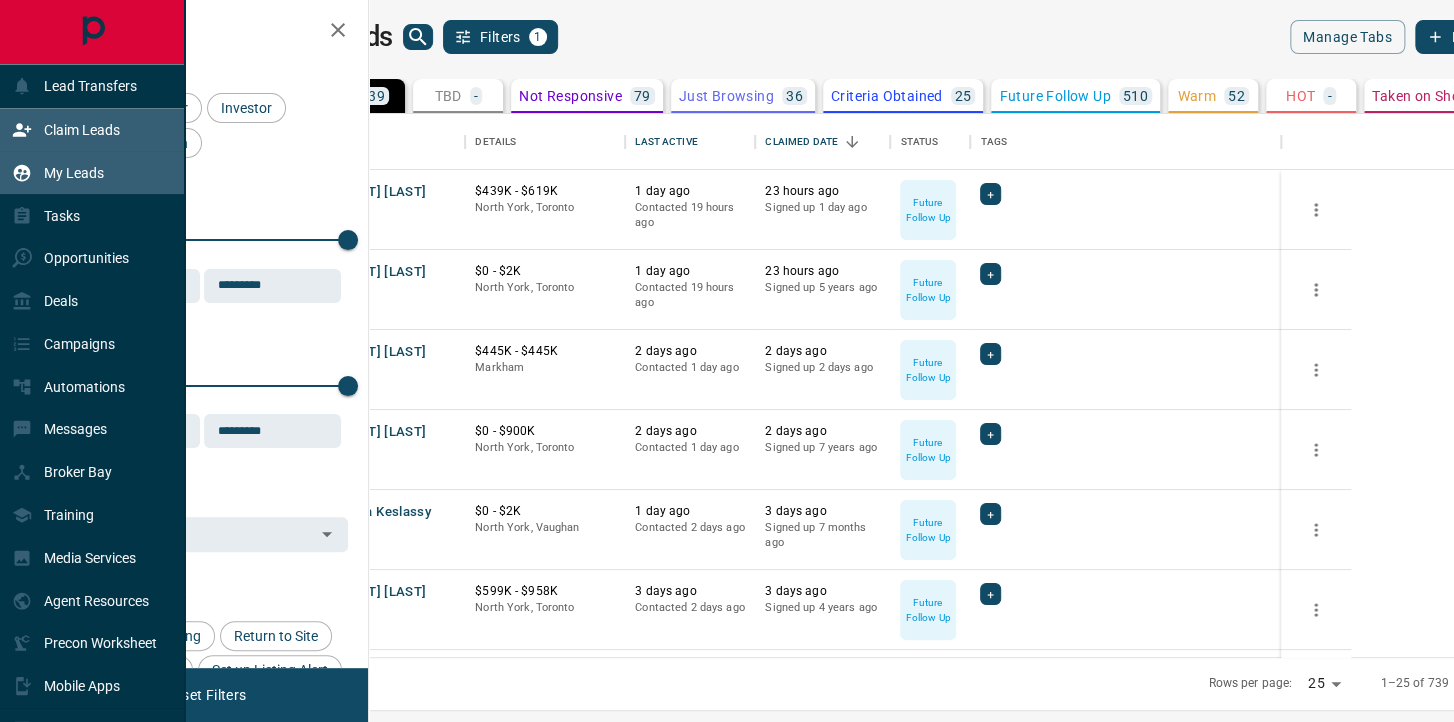 click on "Claim Leads" at bounding box center (66, 130) 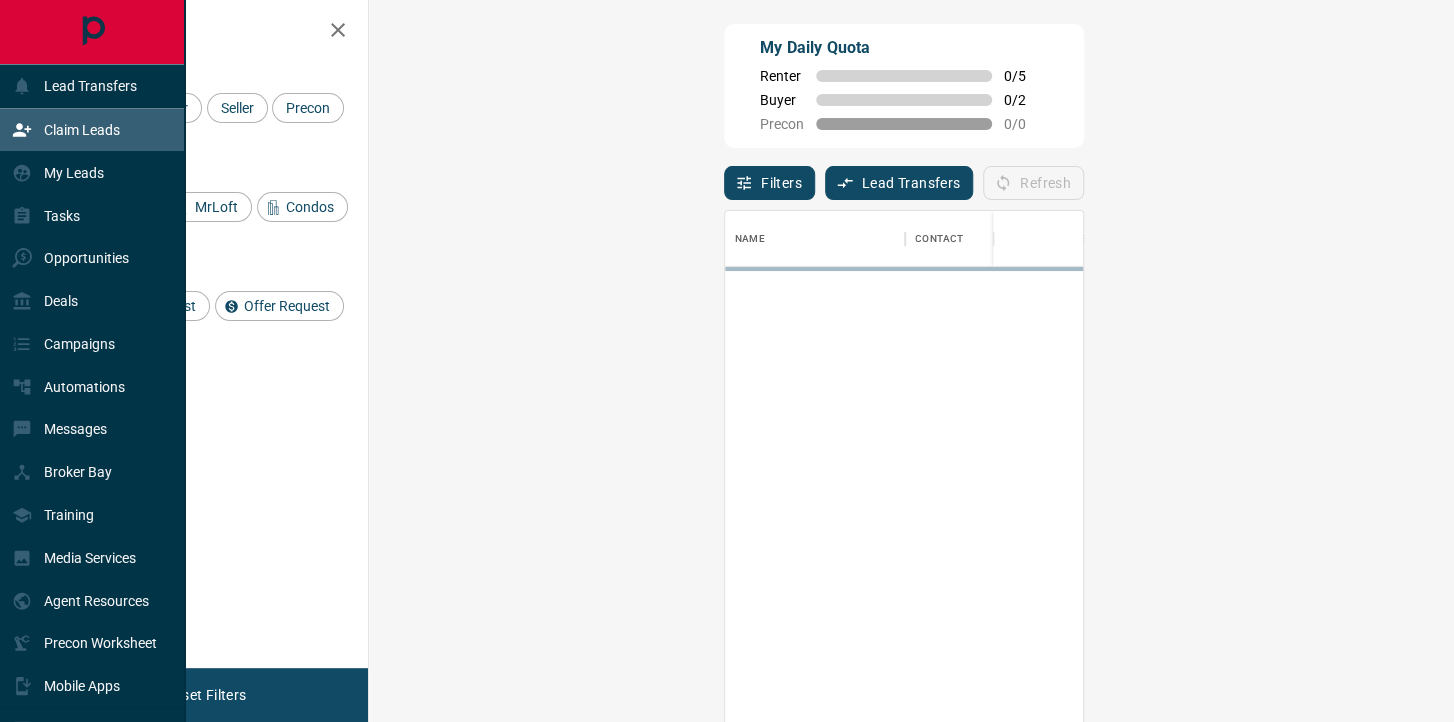 scroll, scrollTop: 0, scrollLeft: 0, axis: both 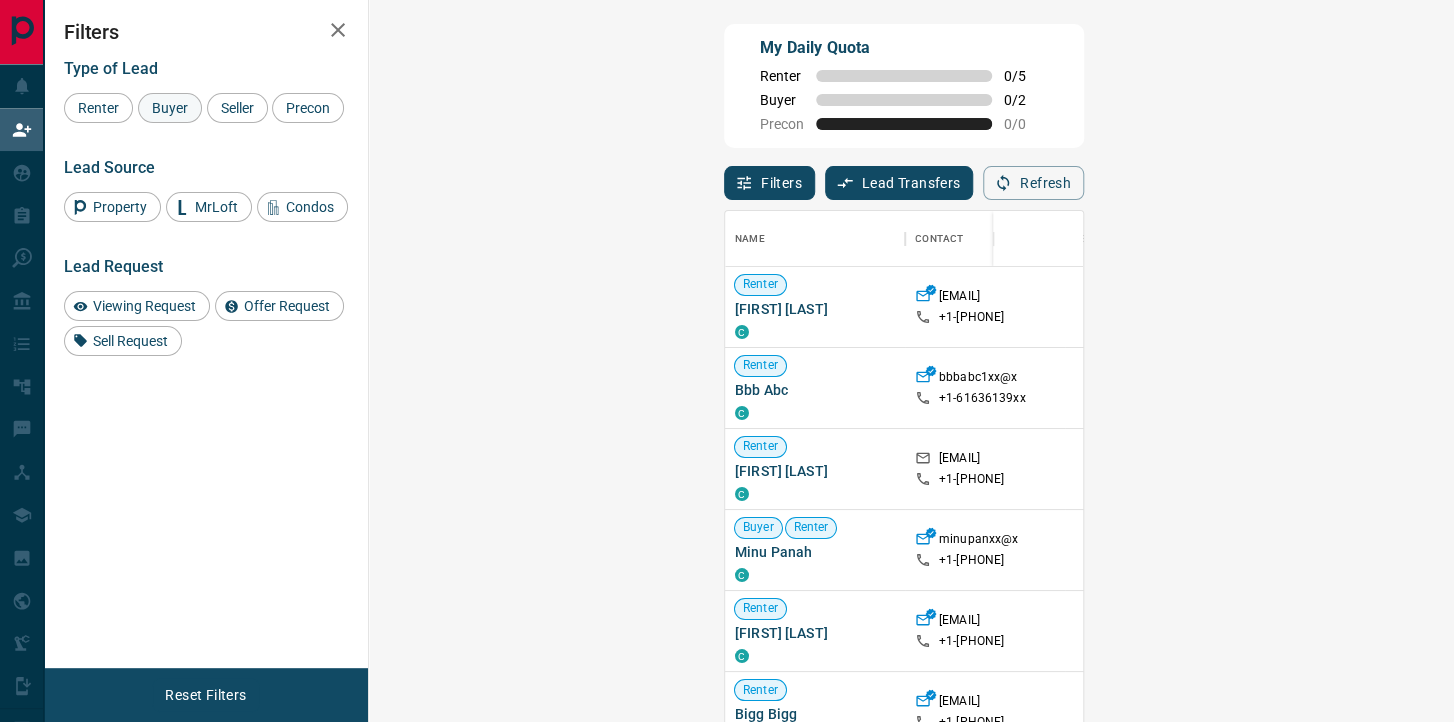 click on "Buyer" at bounding box center (170, 108) 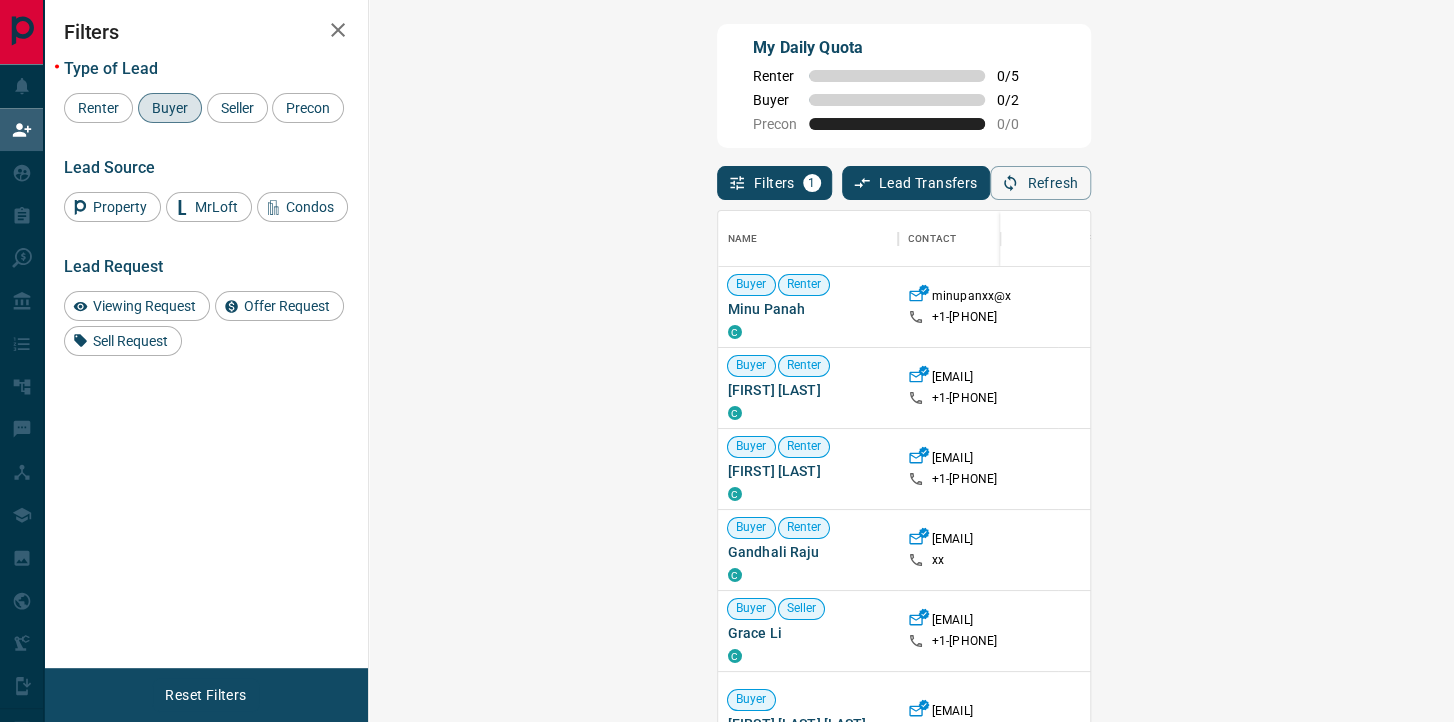 click on "Viewing Request   ( 2 )" at bounding box center [1545, 550] 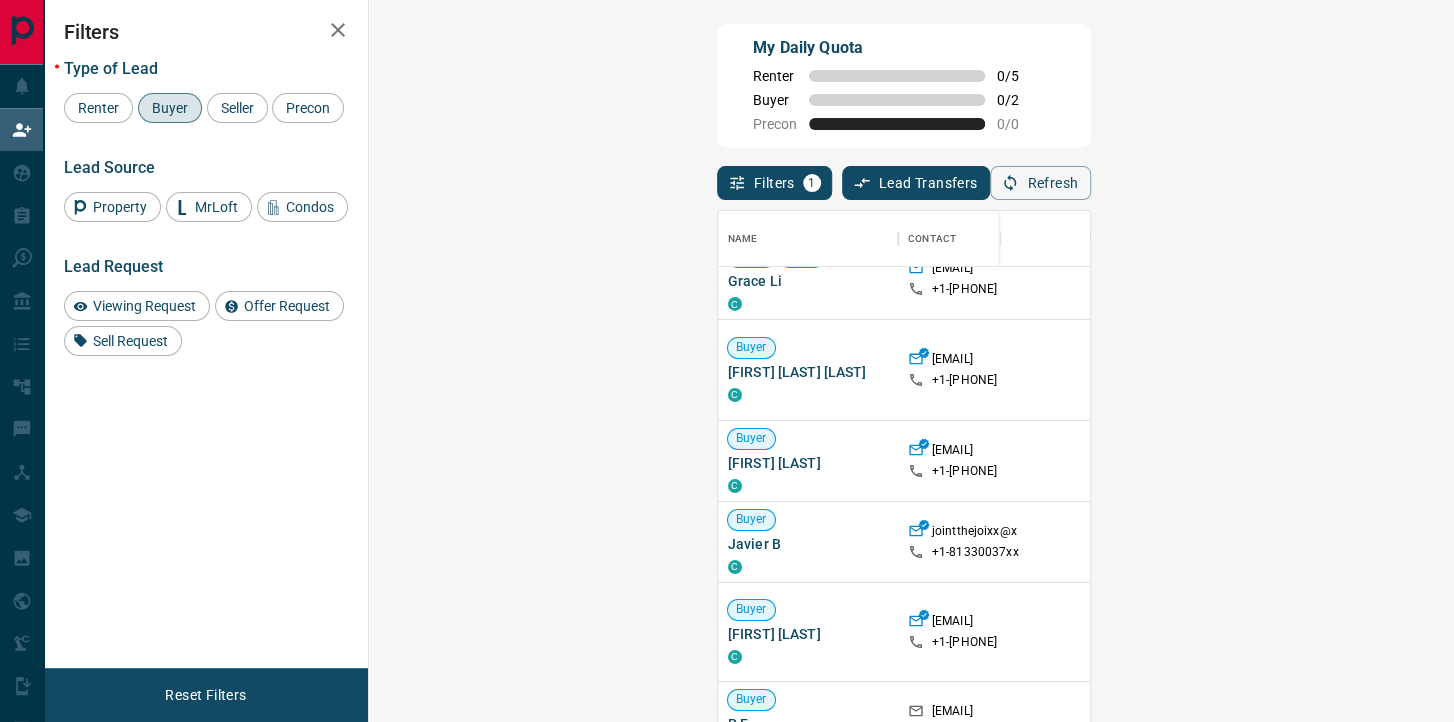 scroll, scrollTop: 353, scrollLeft: 0, axis: vertical 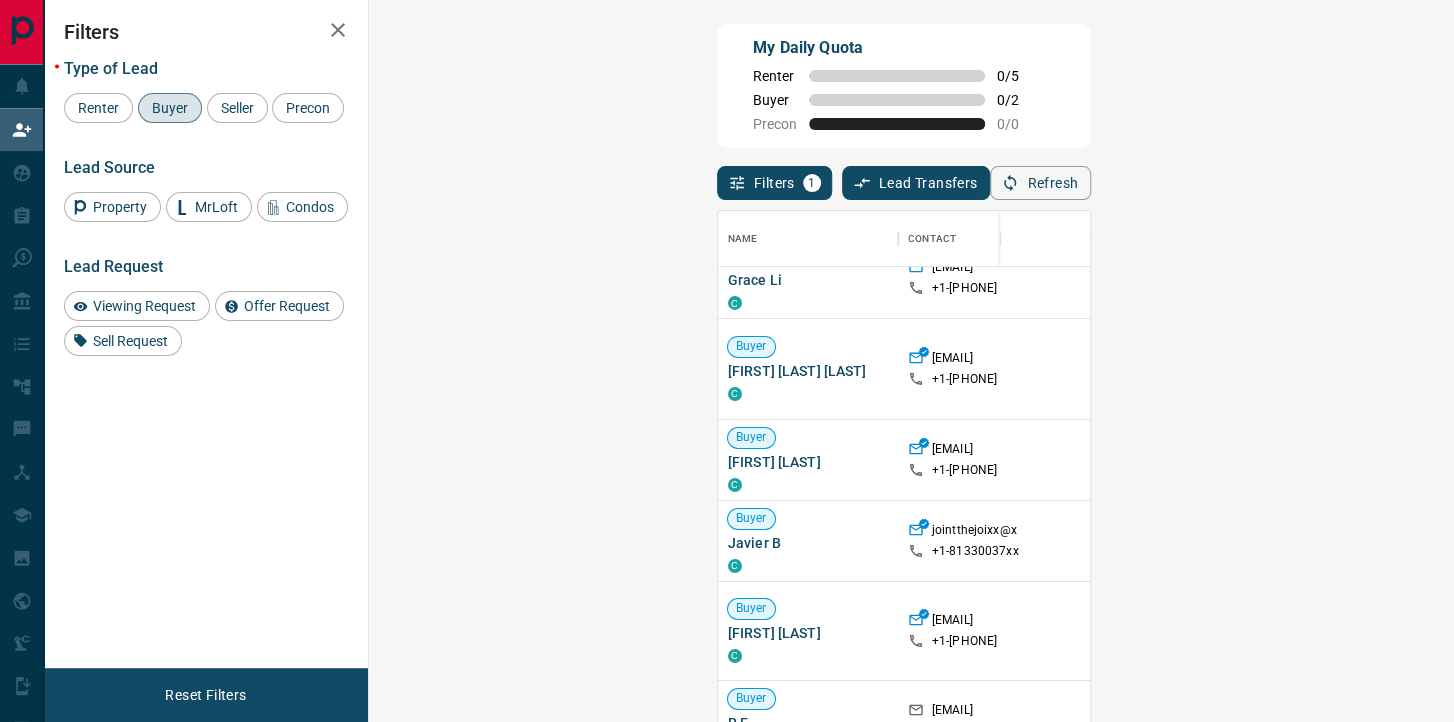 click on "Claim" at bounding box center [1715, 459] 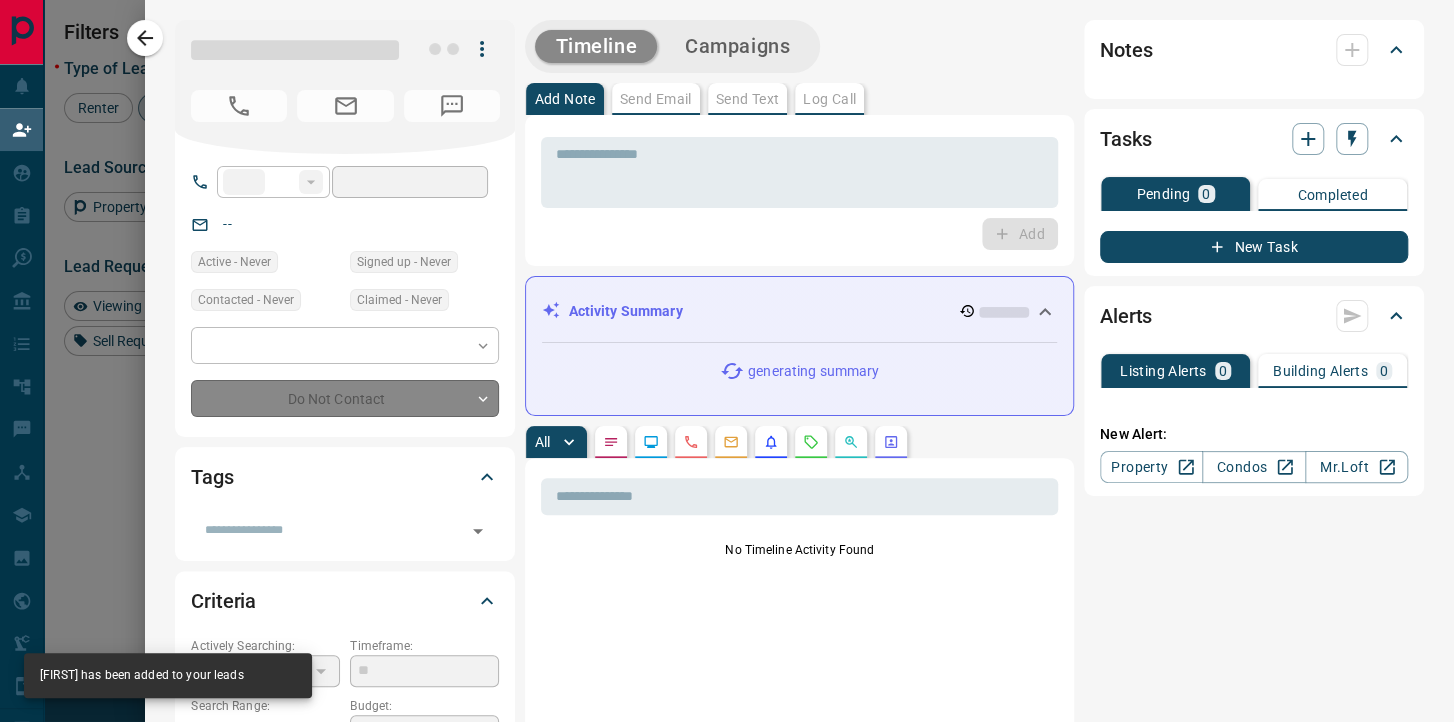 type on "**" 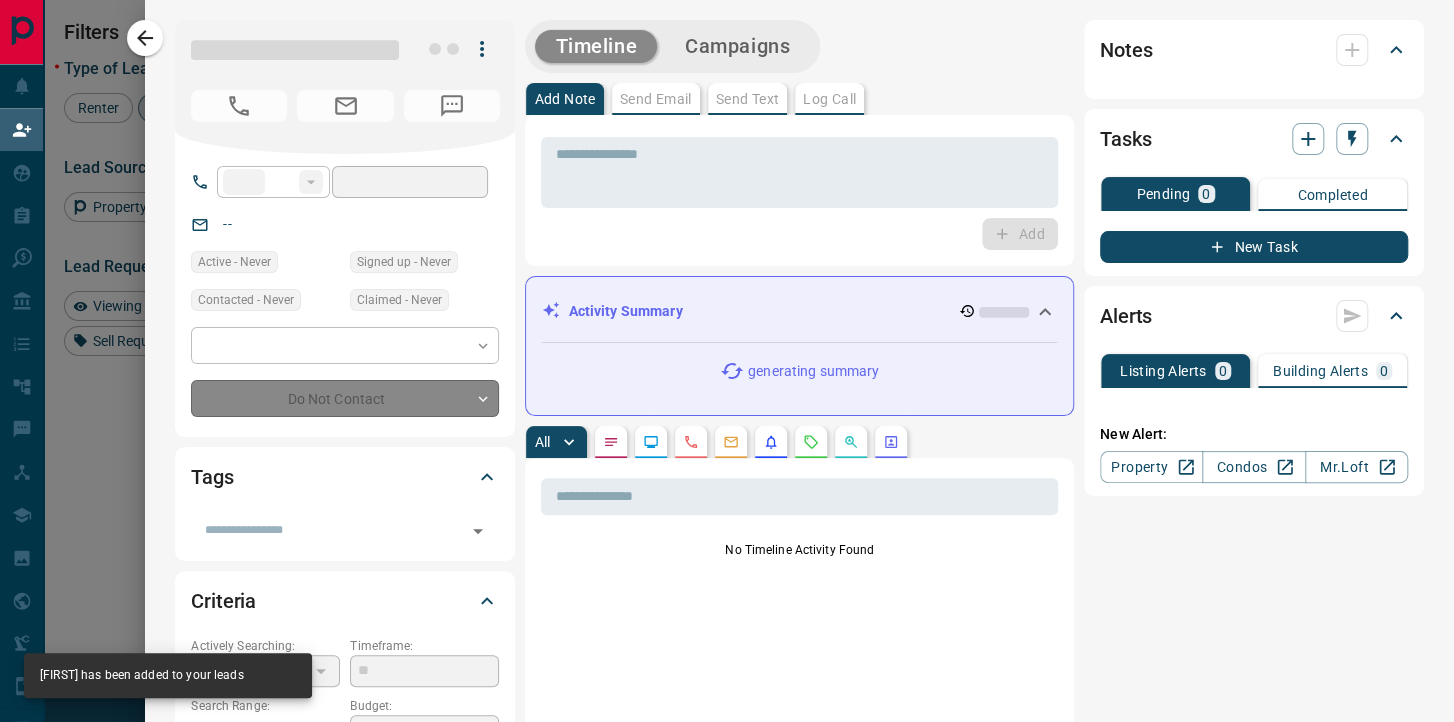type on "**********" 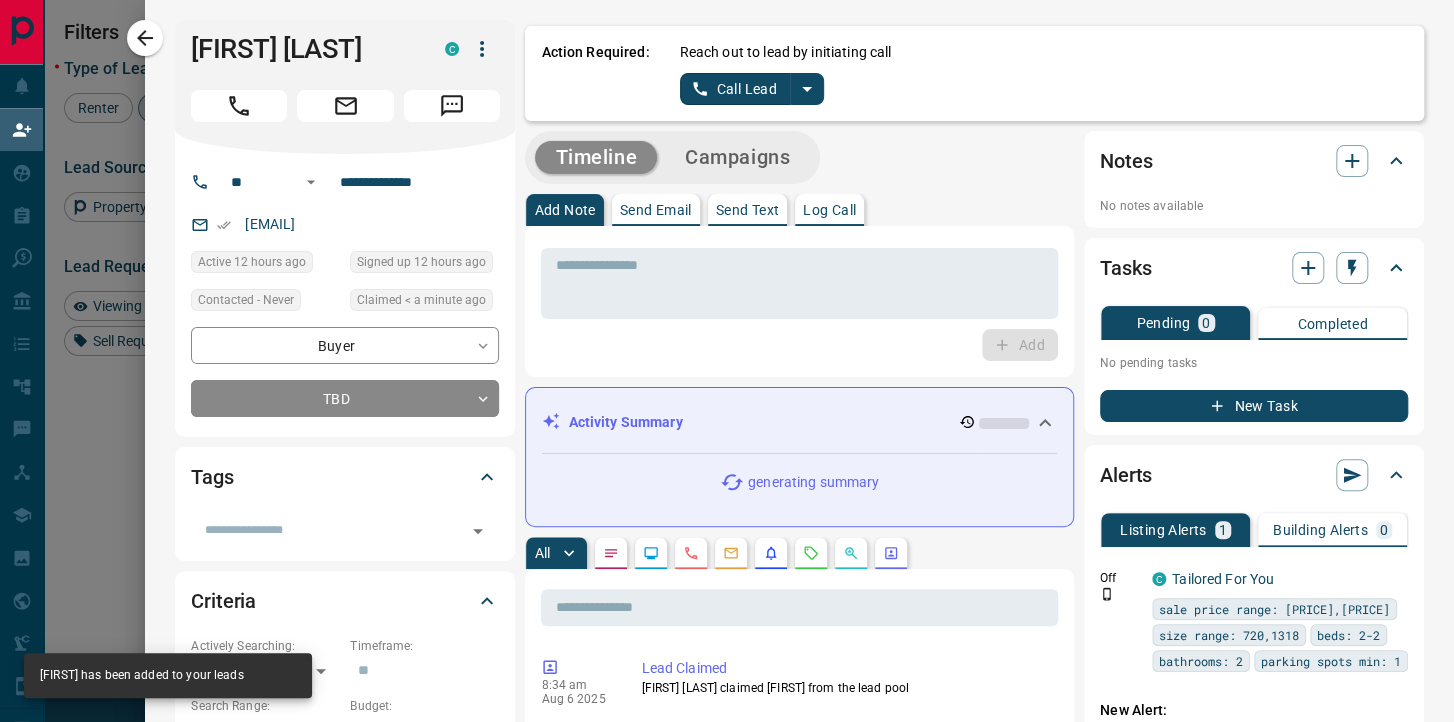 click on "Call Lead" at bounding box center (735, 89) 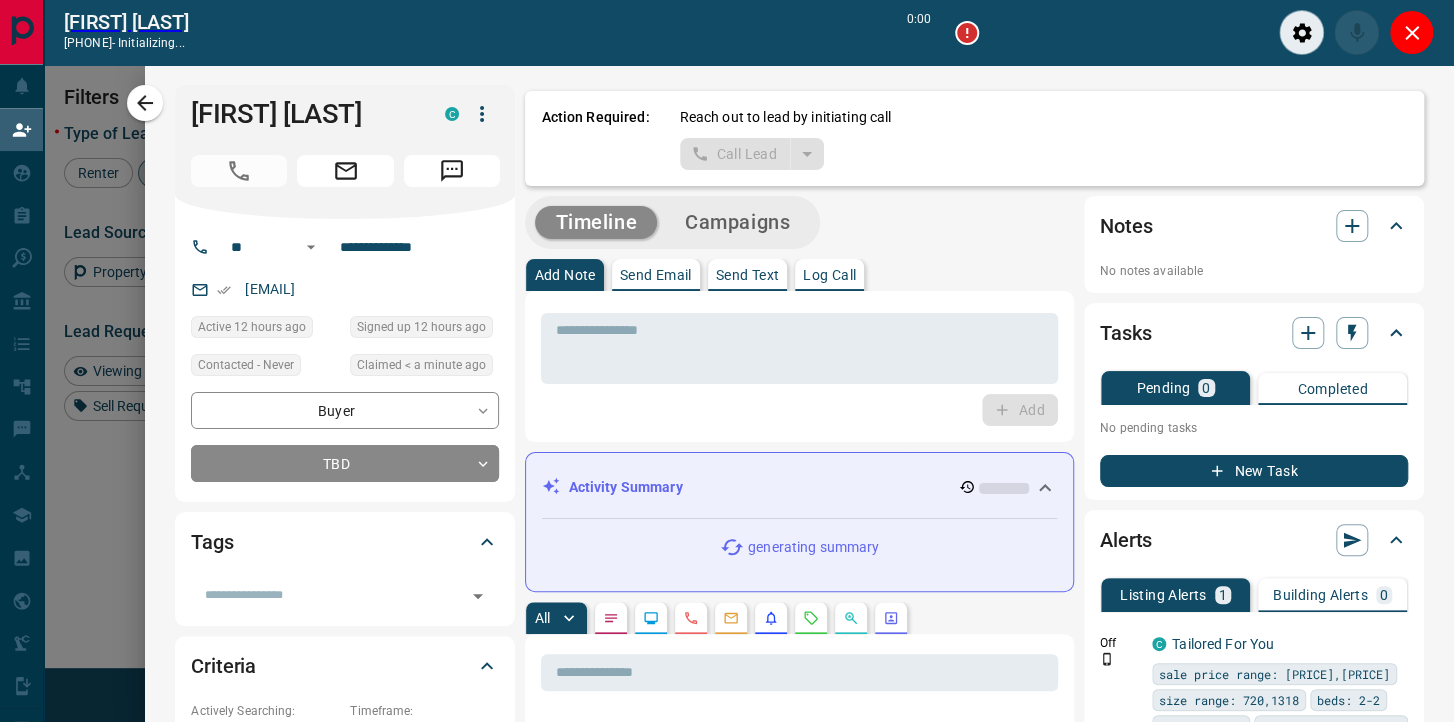 scroll, scrollTop: 496, scrollLeft: 1042, axis: both 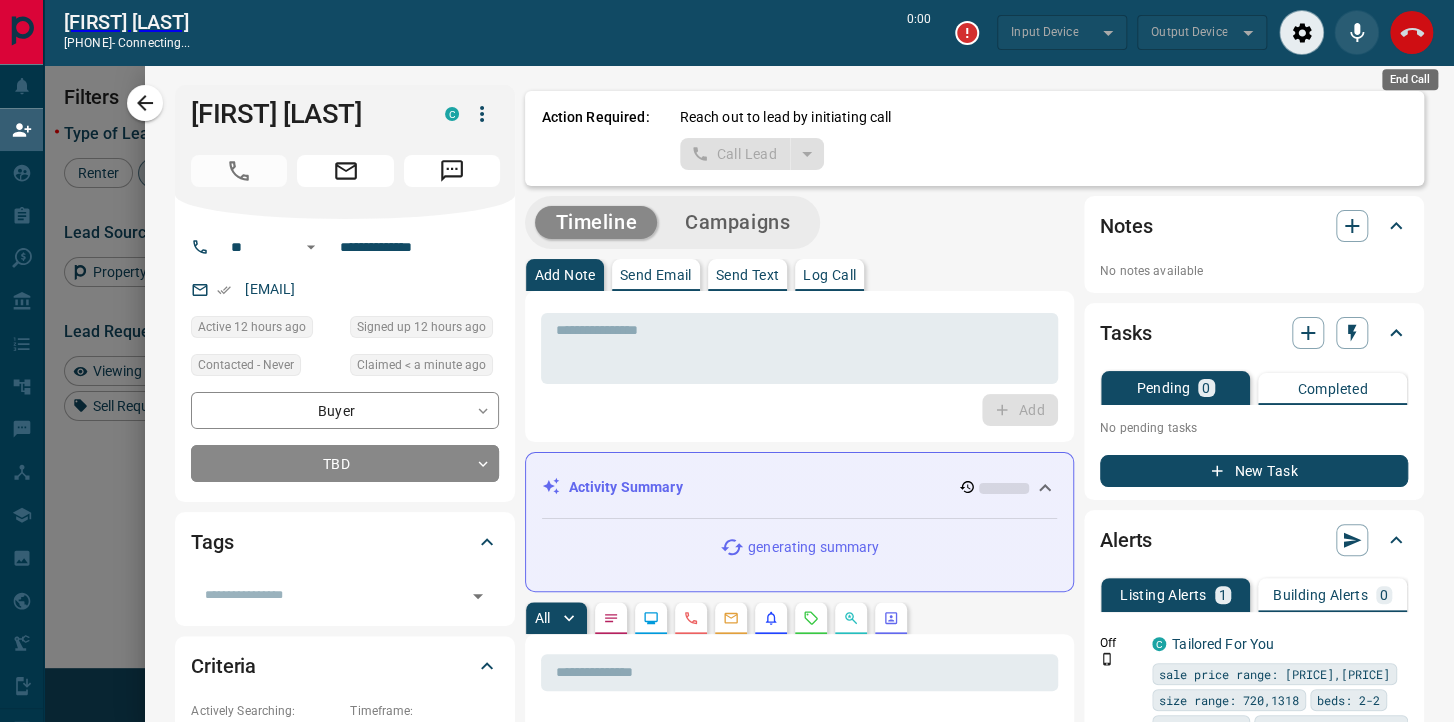 click 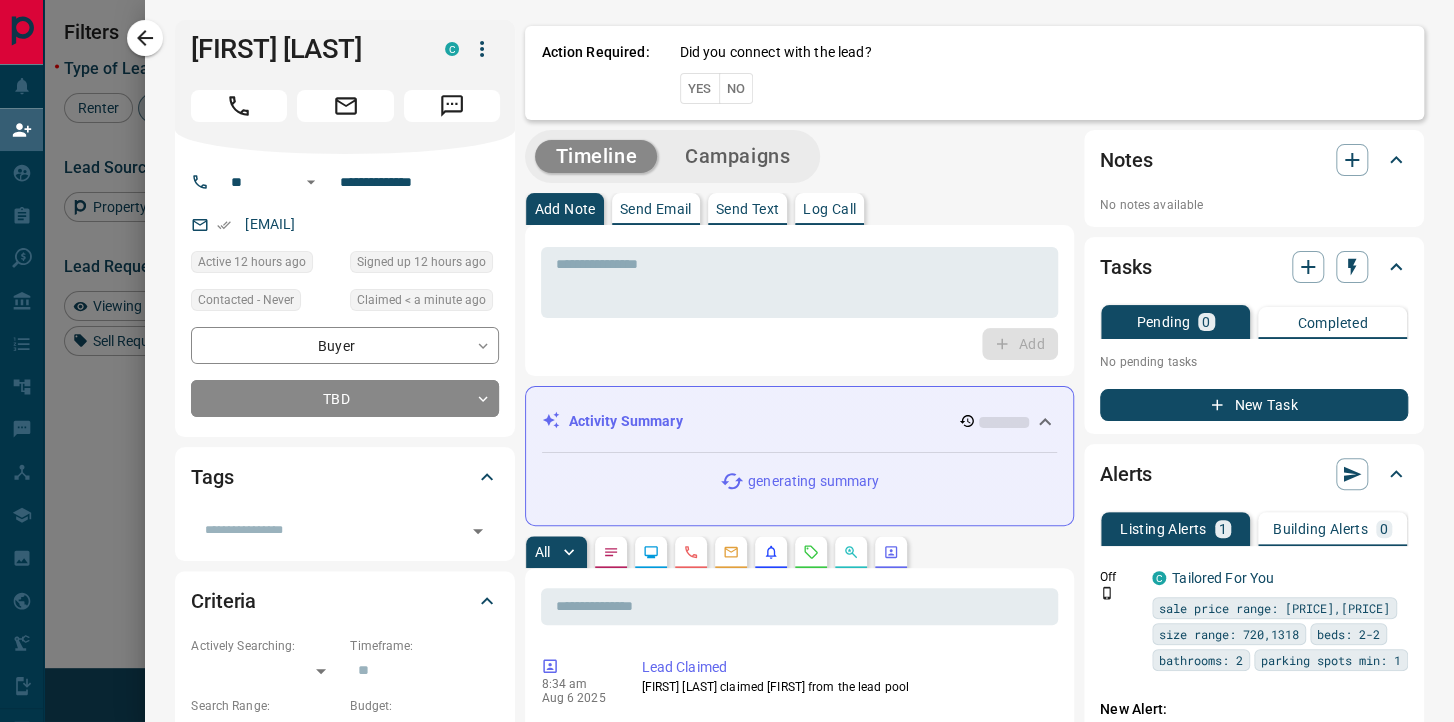 scroll, scrollTop: 0, scrollLeft: 0, axis: both 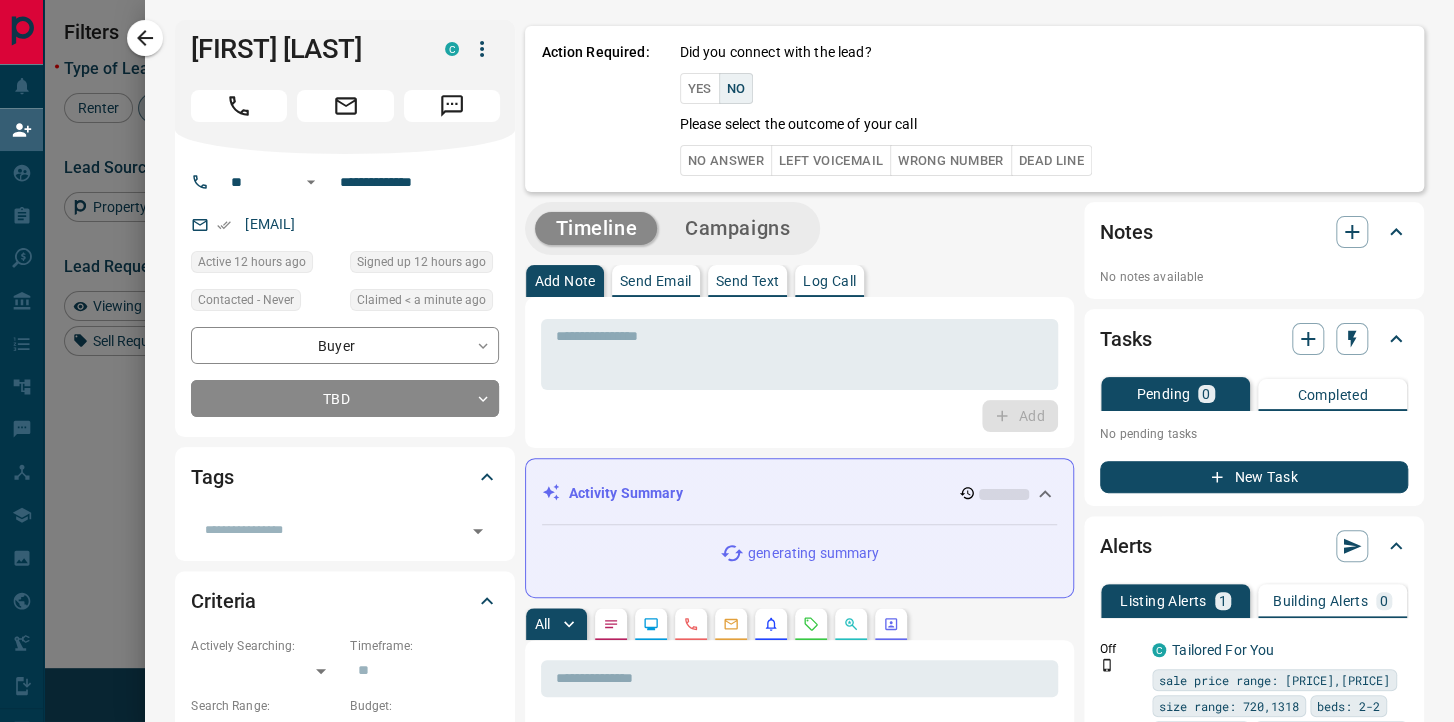 click on "No Answer" at bounding box center [726, 160] 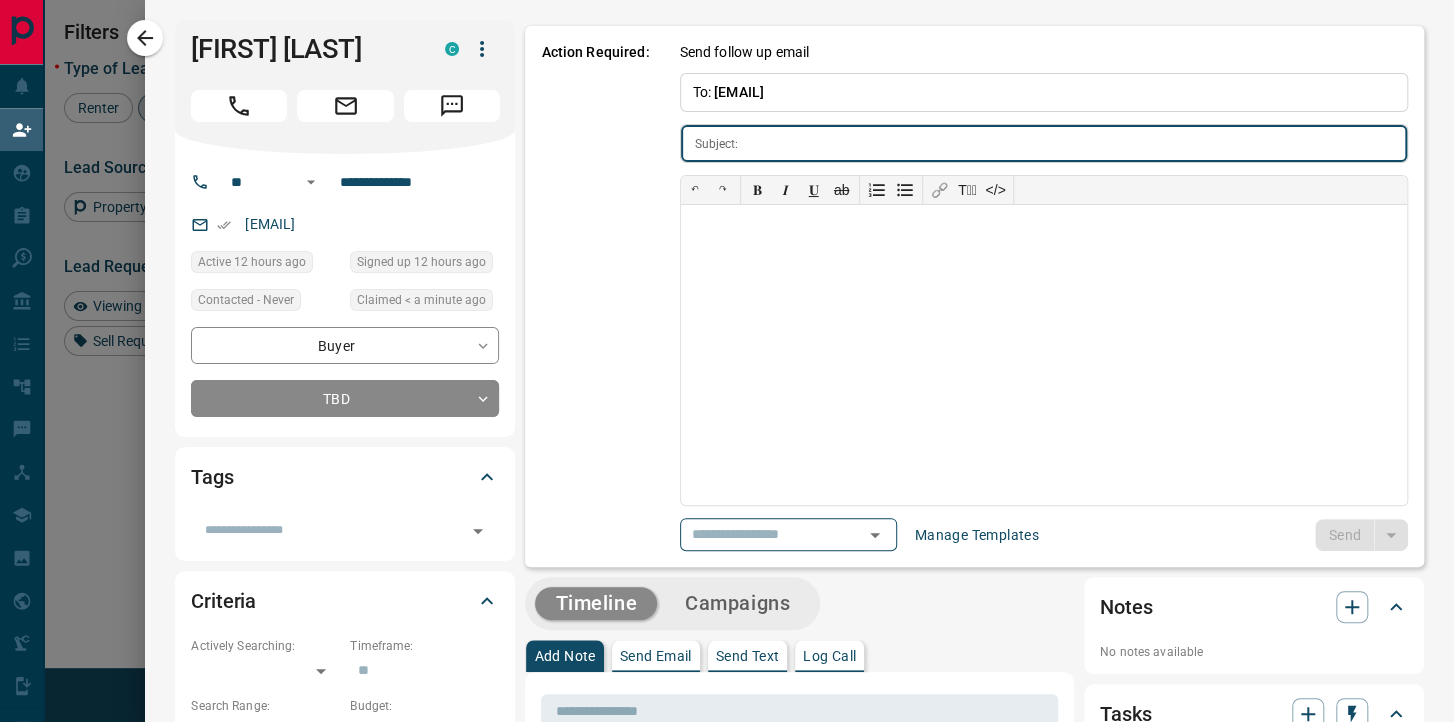 type on "**********" 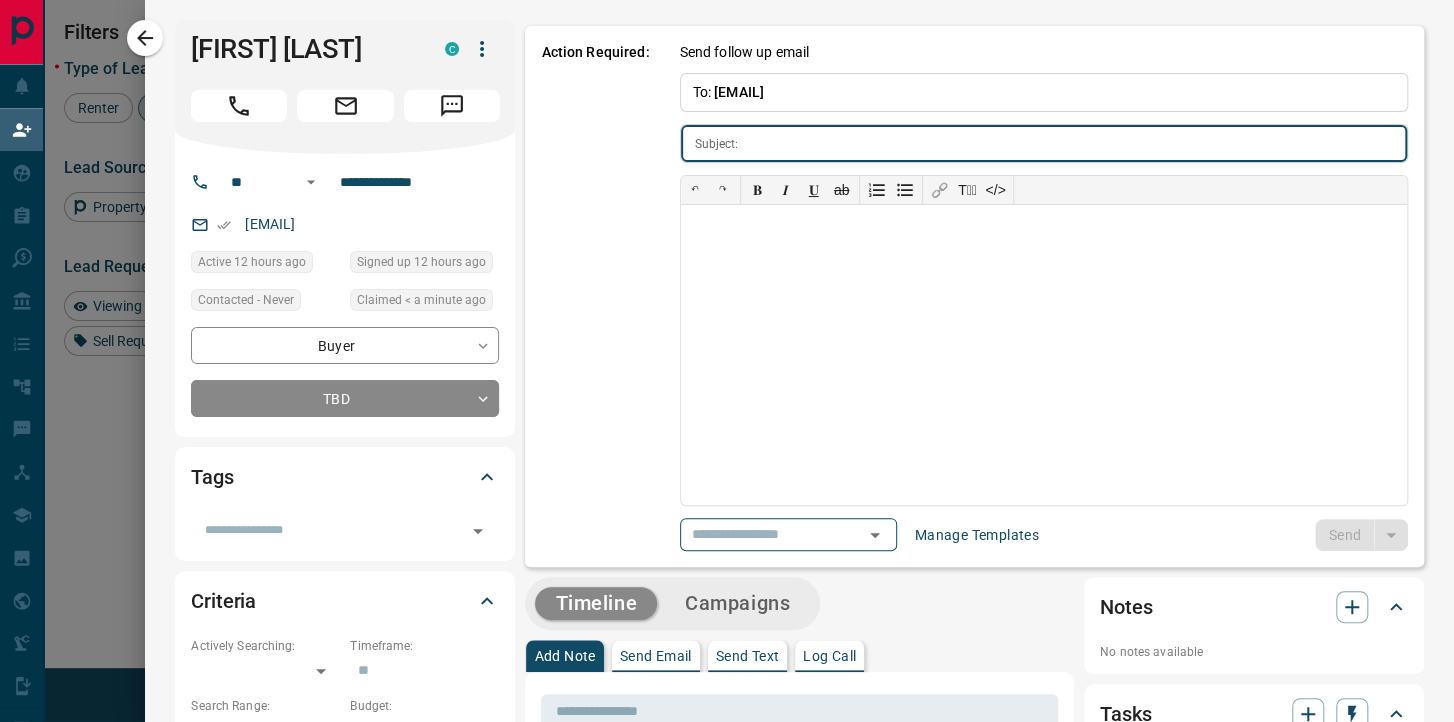 type on "**********" 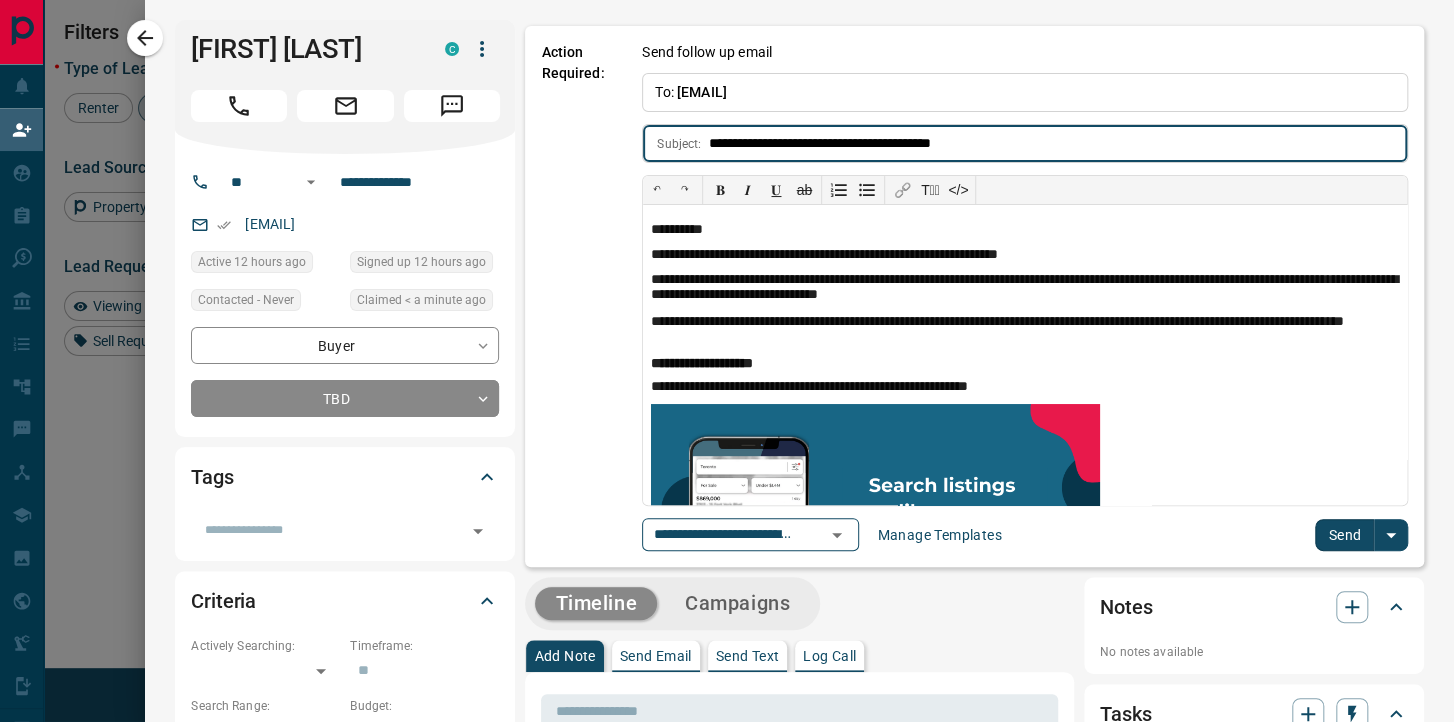 click on "Send" at bounding box center [1344, 535] 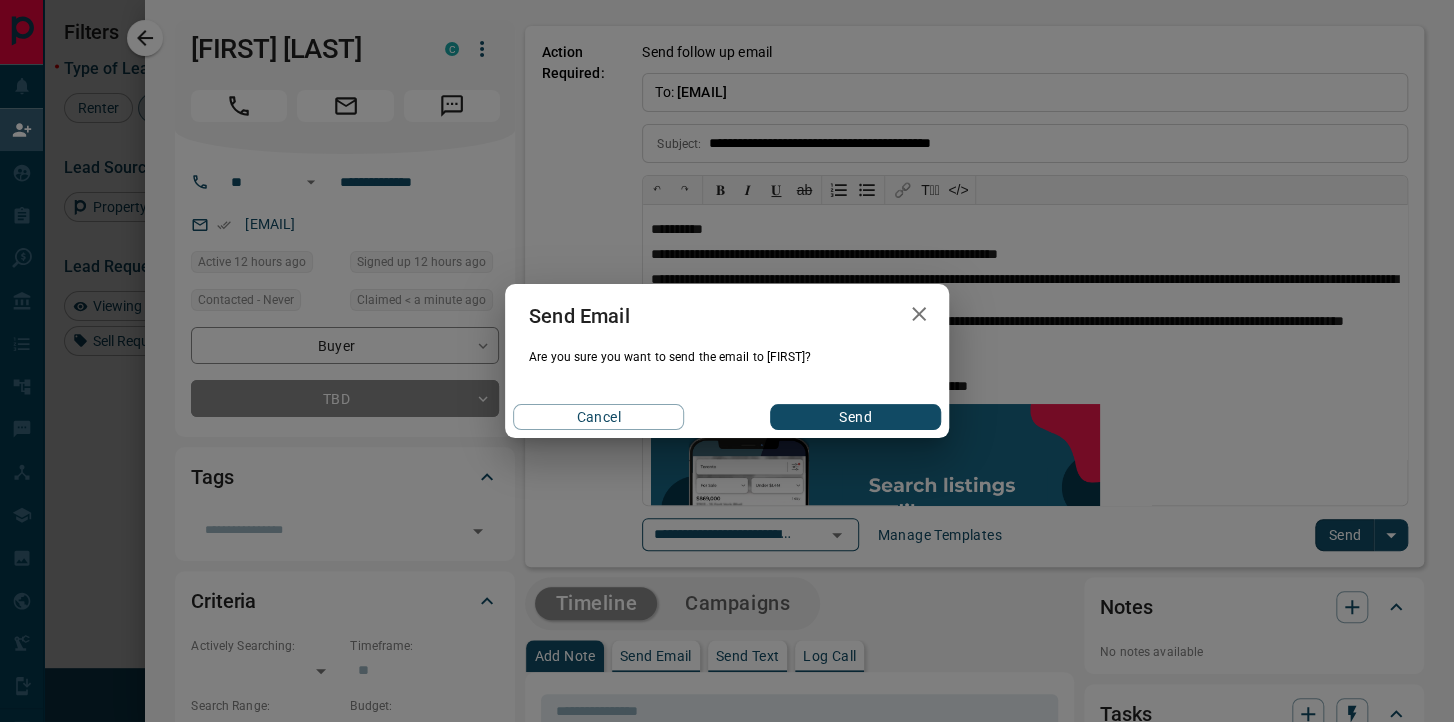 click on "Send" at bounding box center (855, 417) 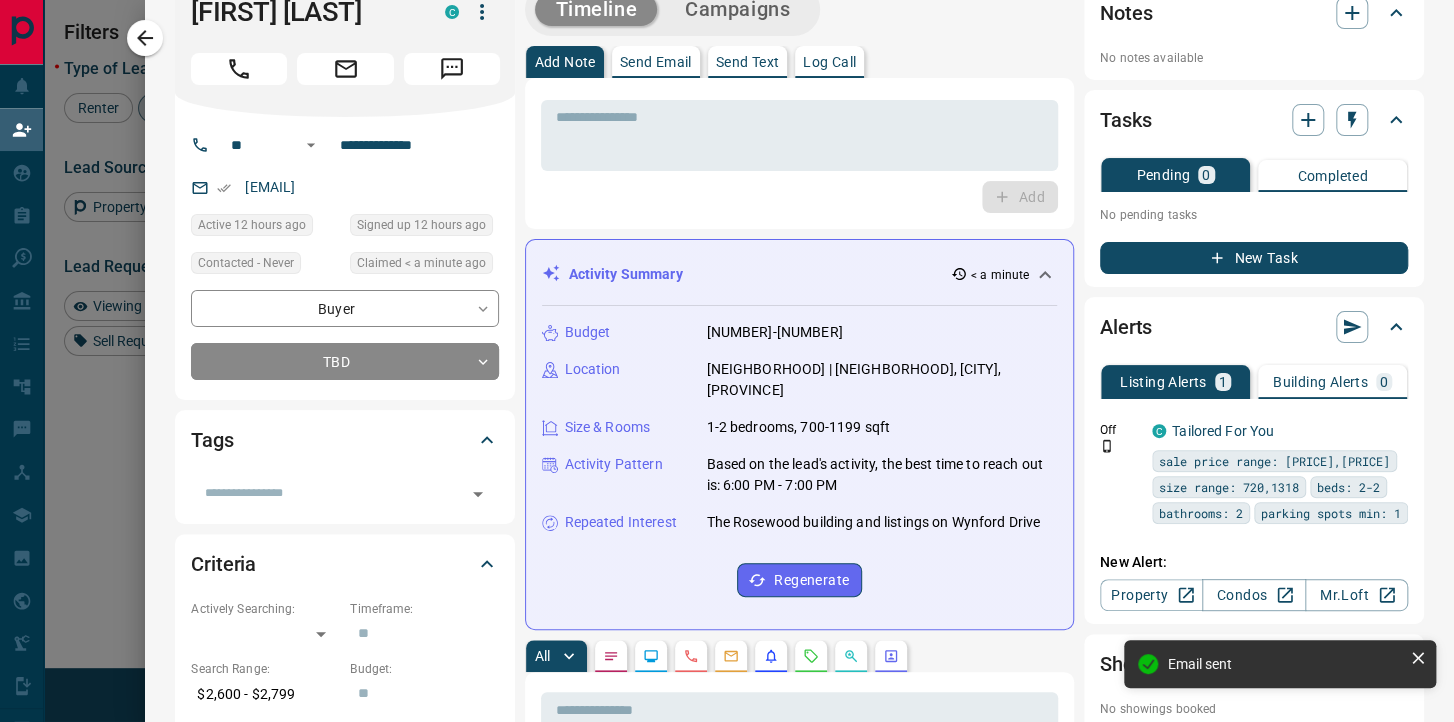 scroll, scrollTop: 0, scrollLeft: 0, axis: both 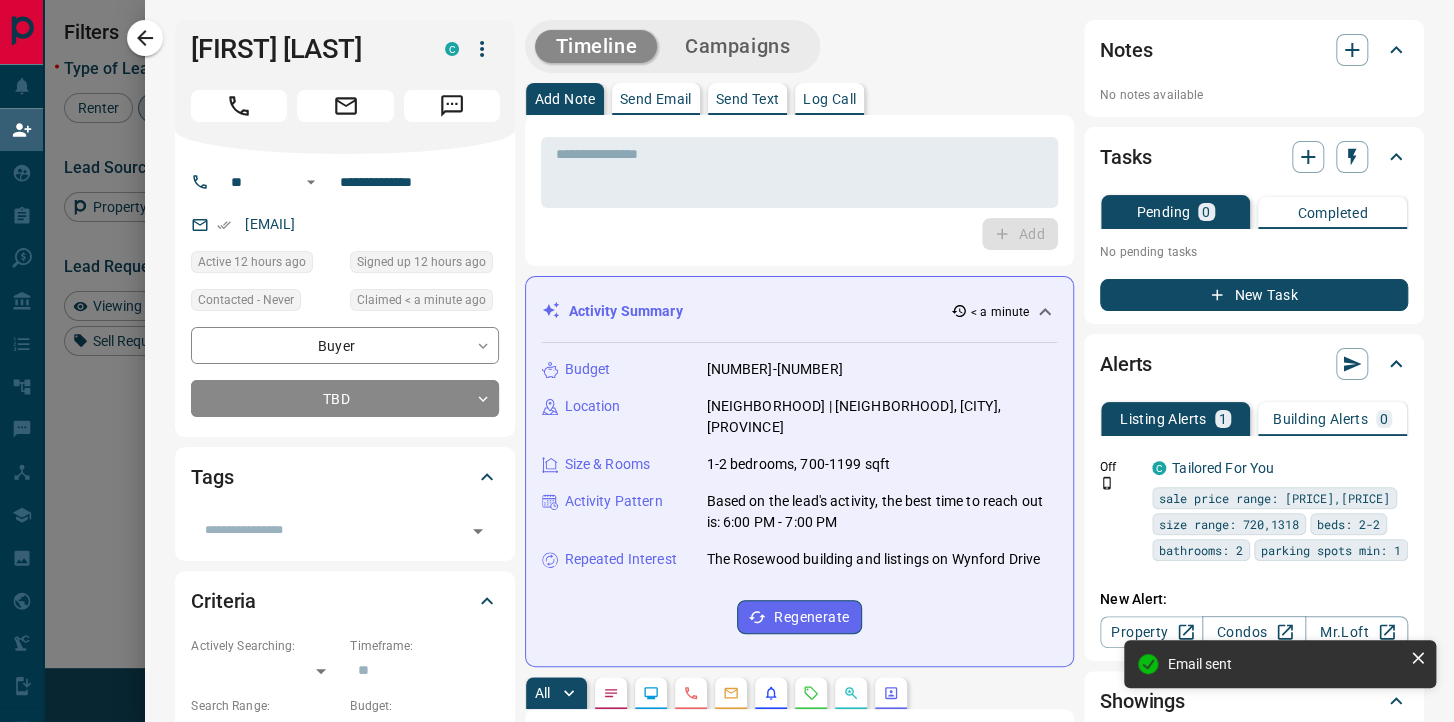 click on "Send Text" at bounding box center (748, 99) 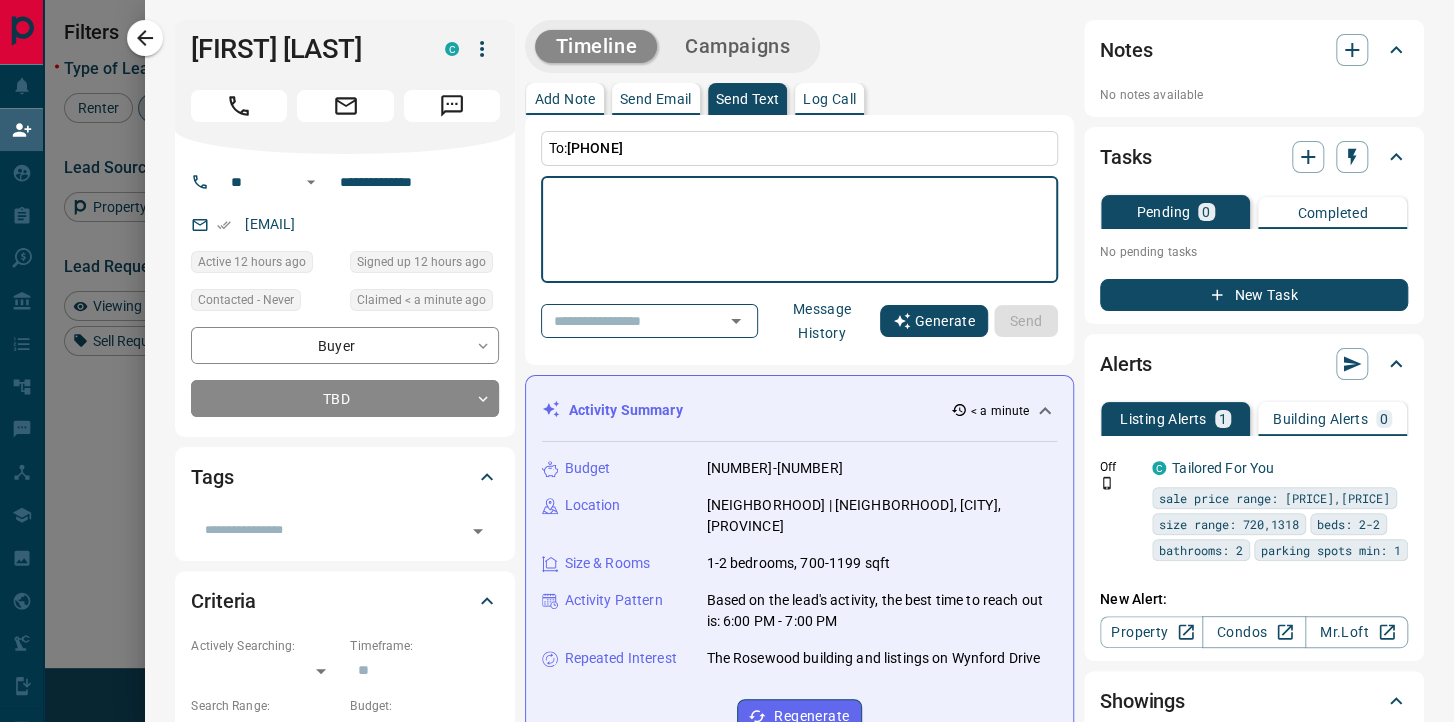 click on "Generate" at bounding box center [934, 321] 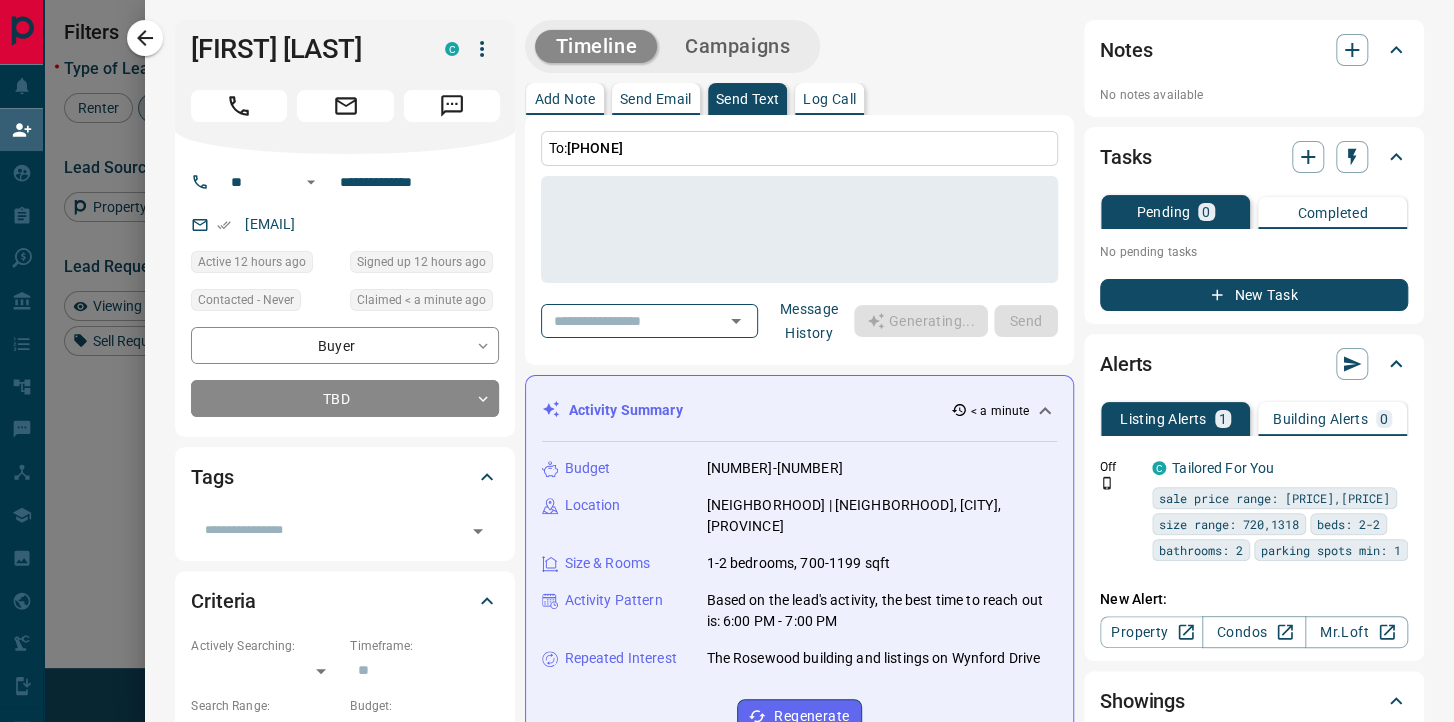 type on "**********" 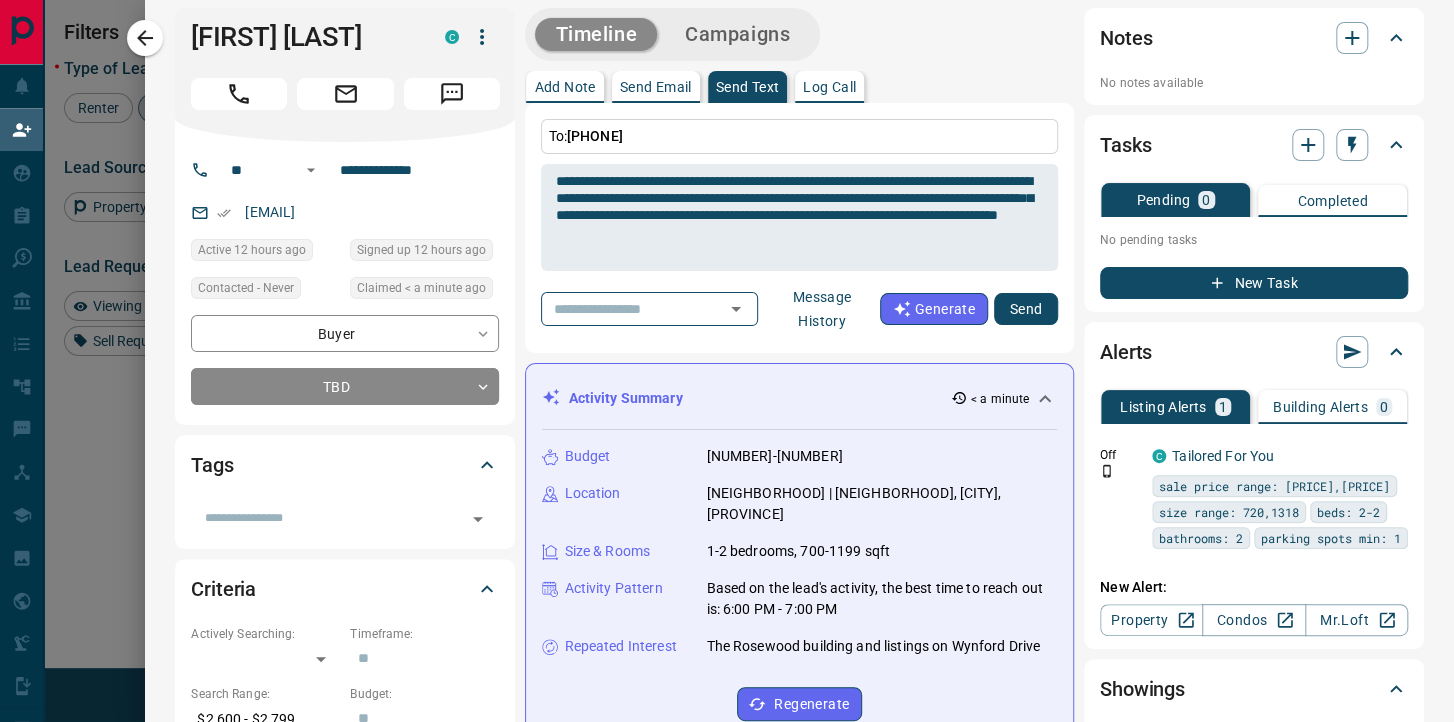 scroll, scrollTop: 32, scrollLeft: 0, axis: vertical 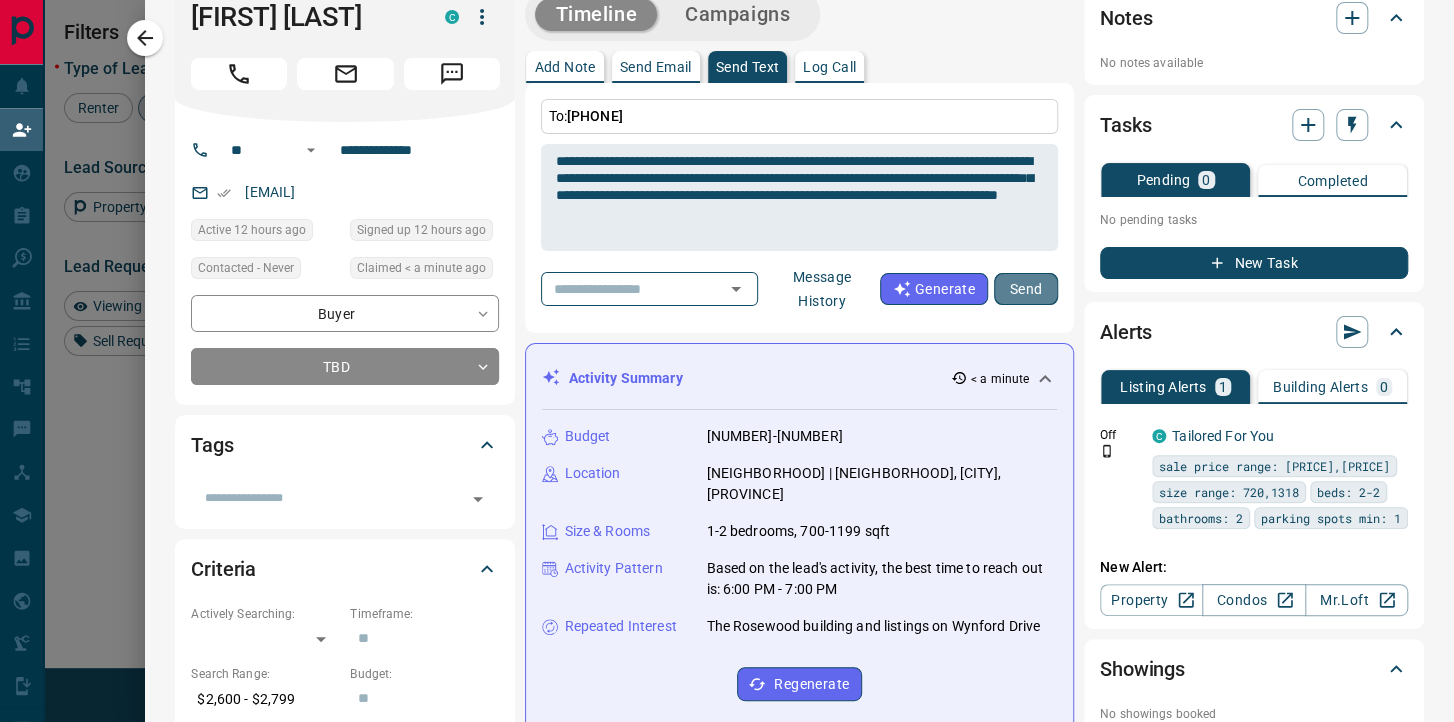 click on "Send" at bounding box center [1026, 289] 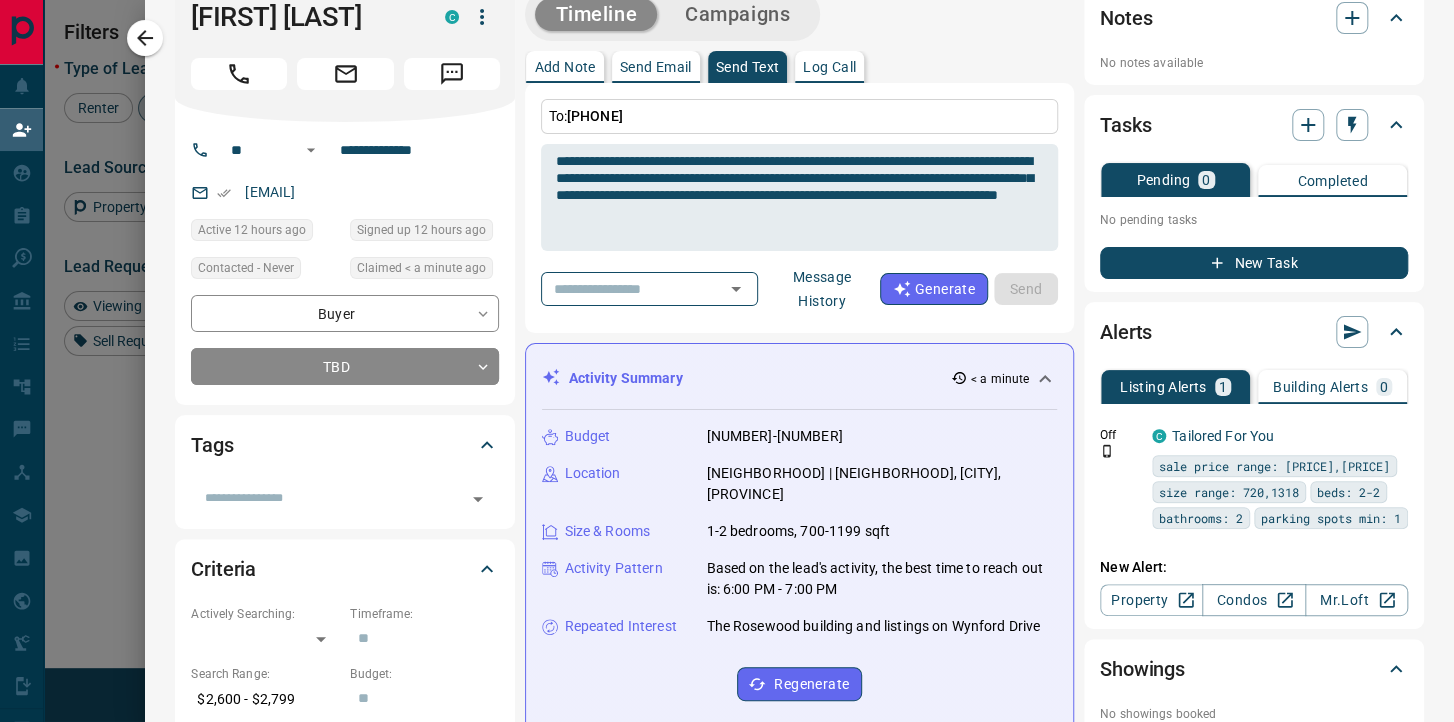 type 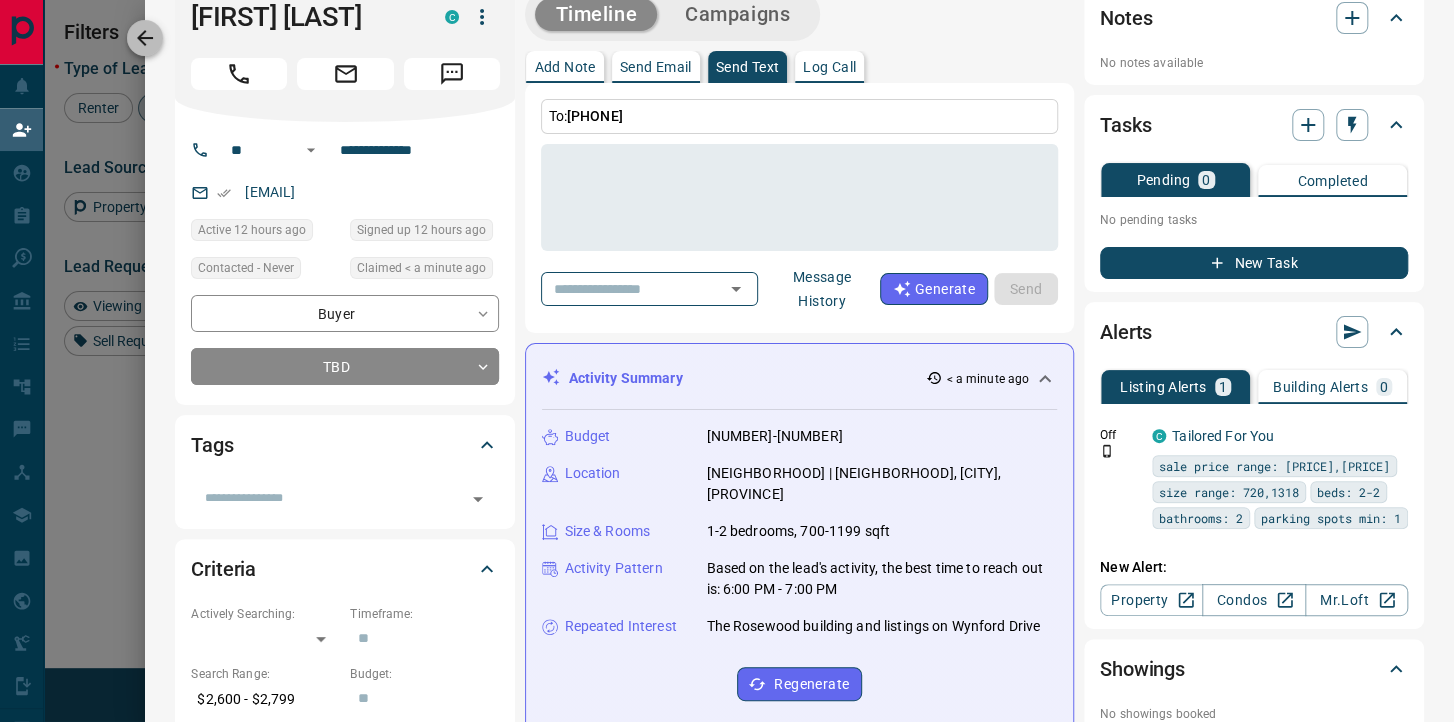 click 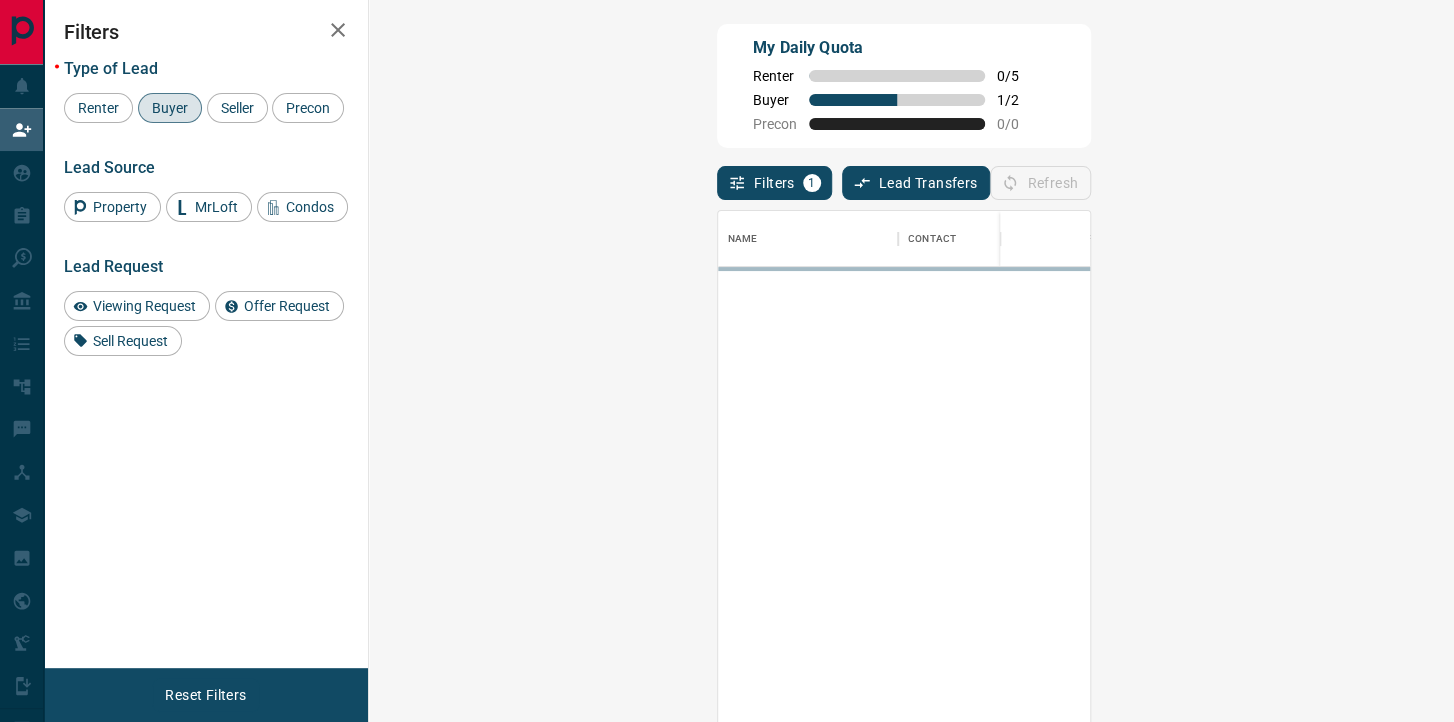 scroll, scrollTop: 0, scrollLeft: 0, axis: both 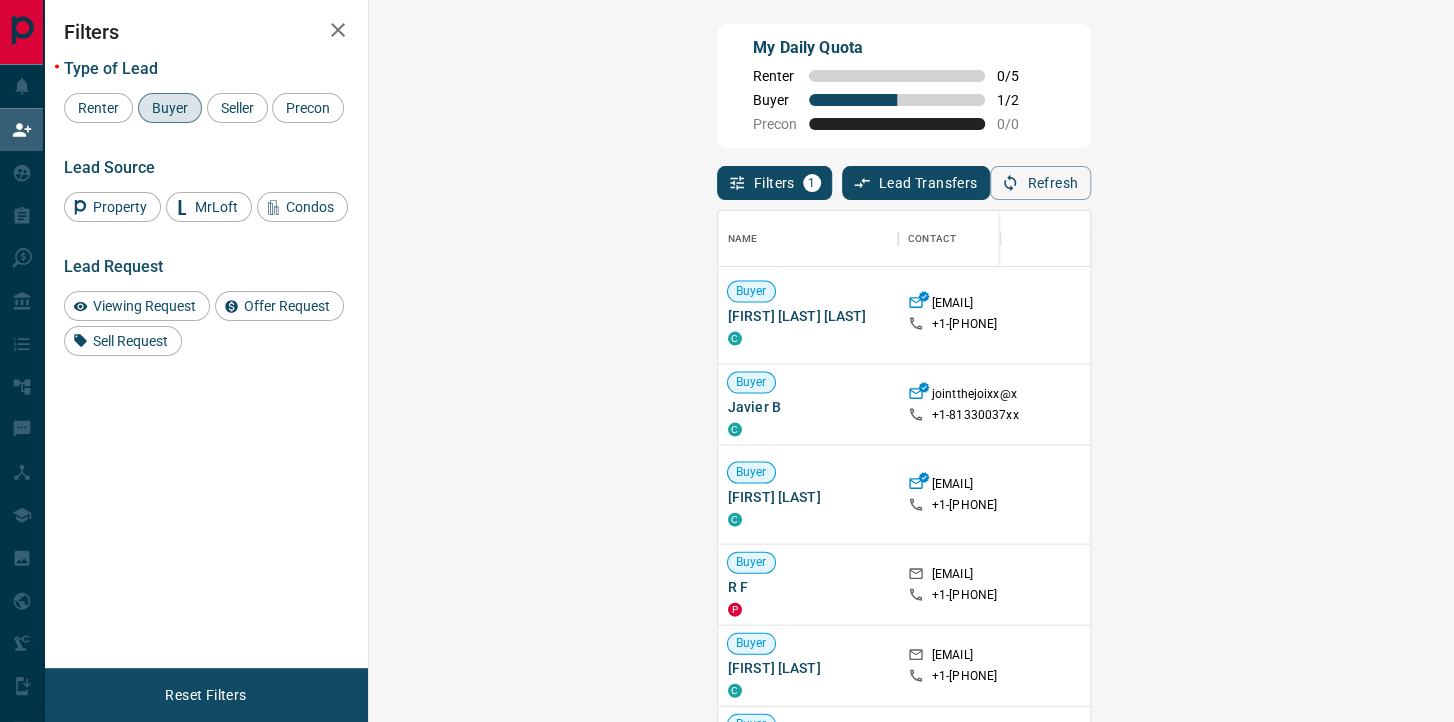 click 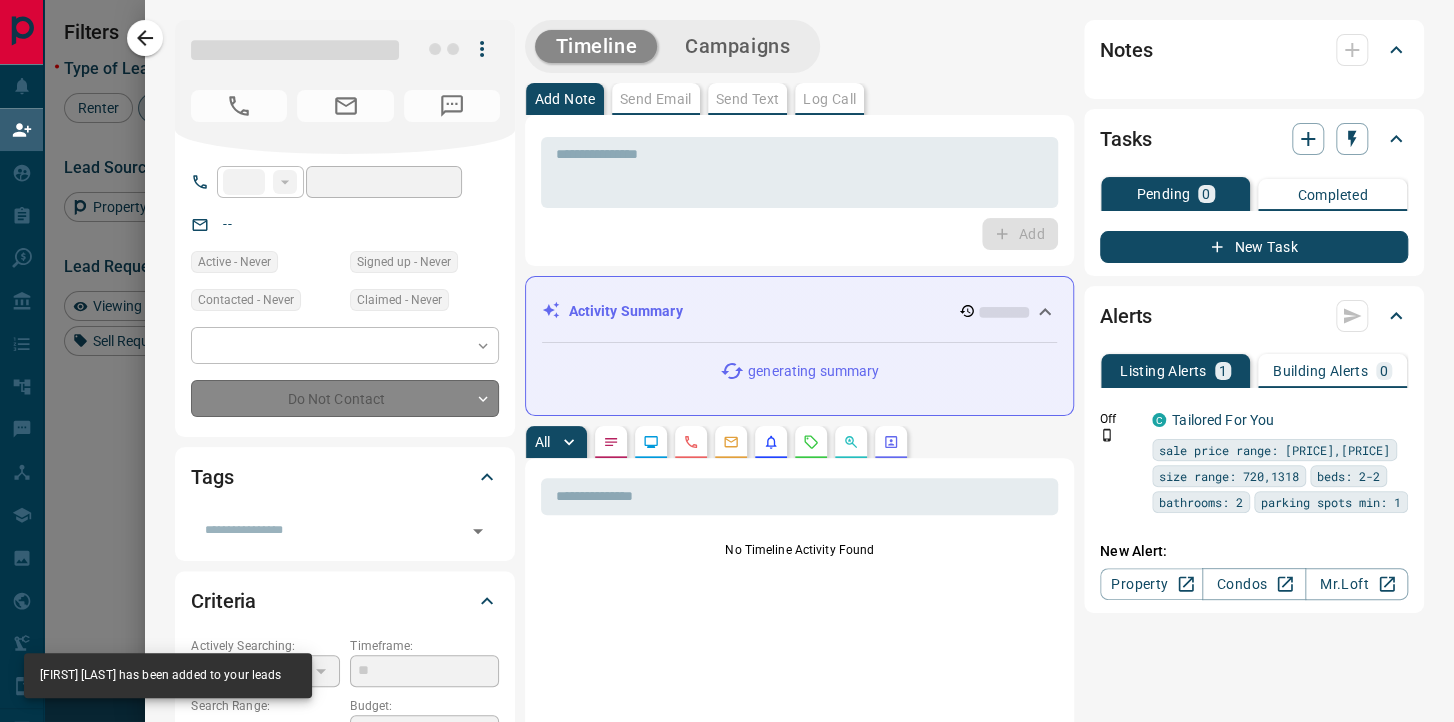type on "**" 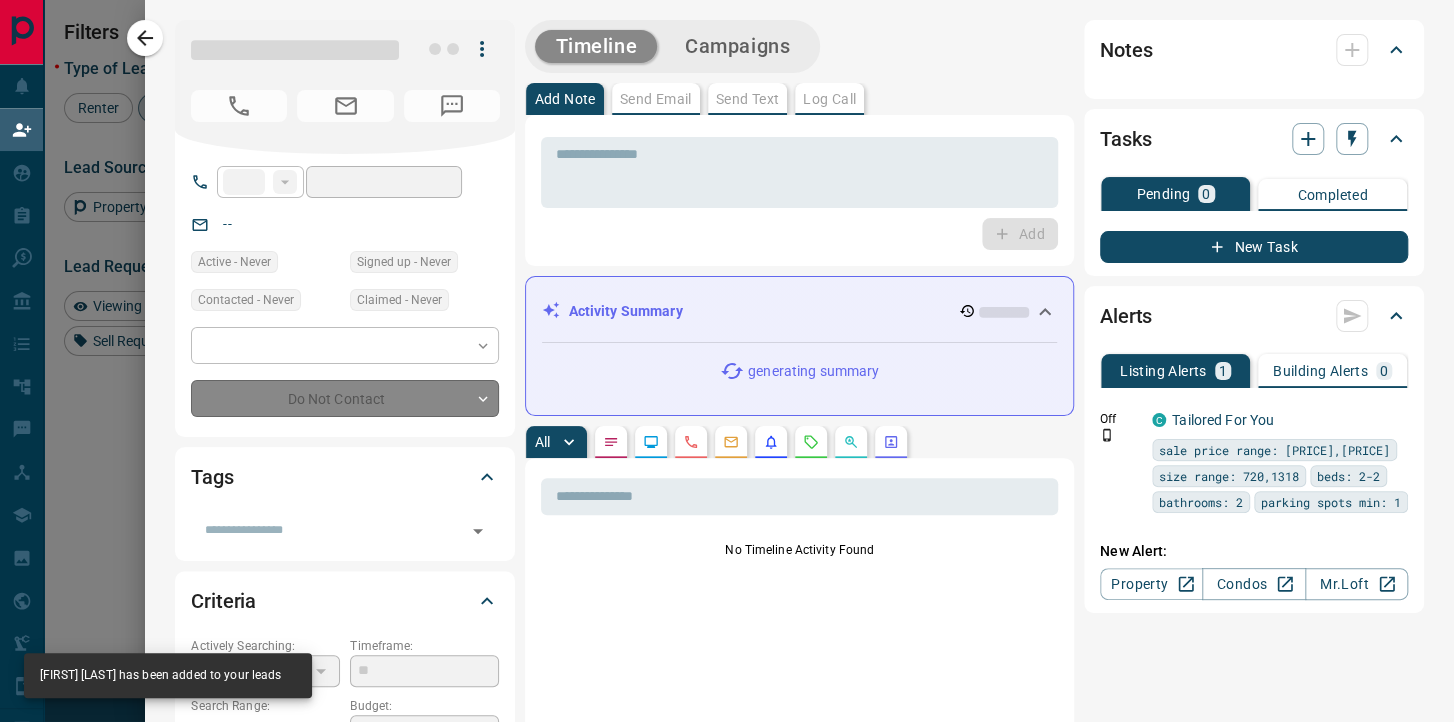 type on "**********" 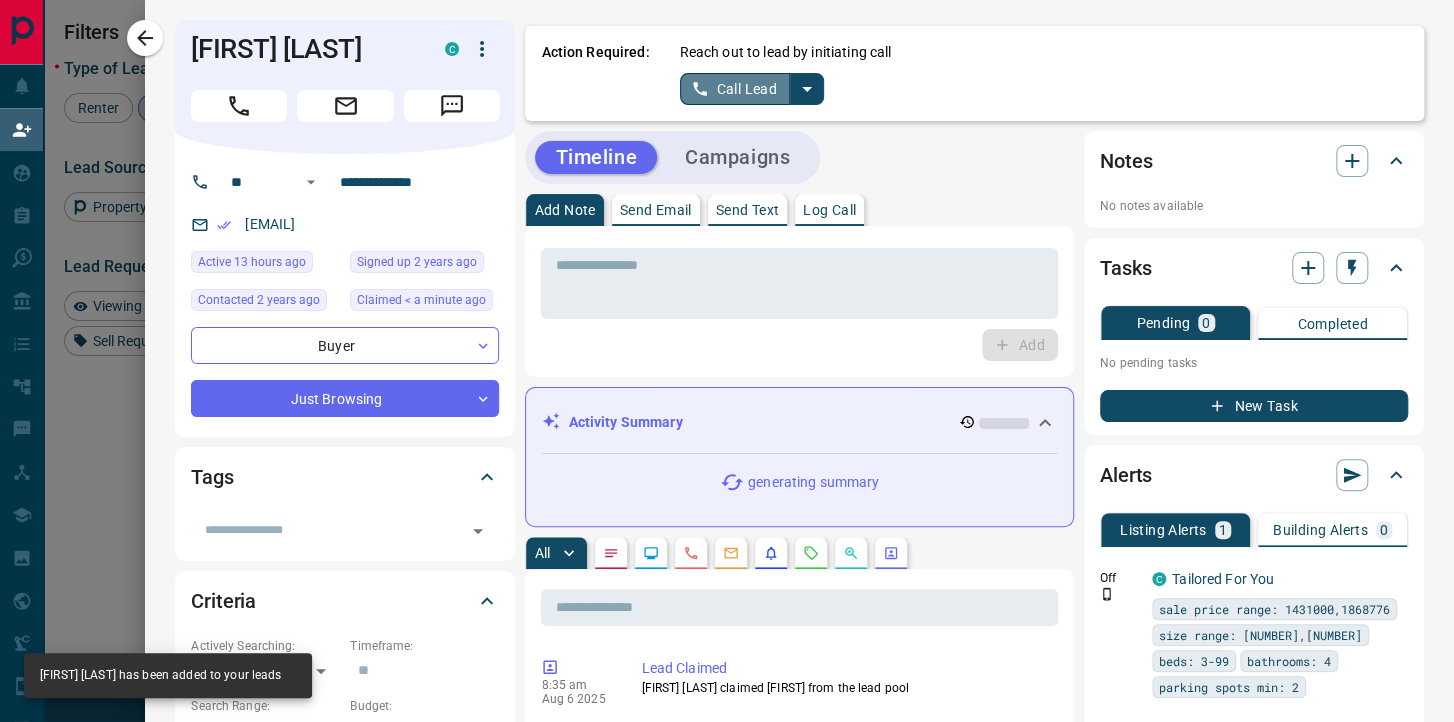 click on "Call Lead" at bounding box center [735, 89] 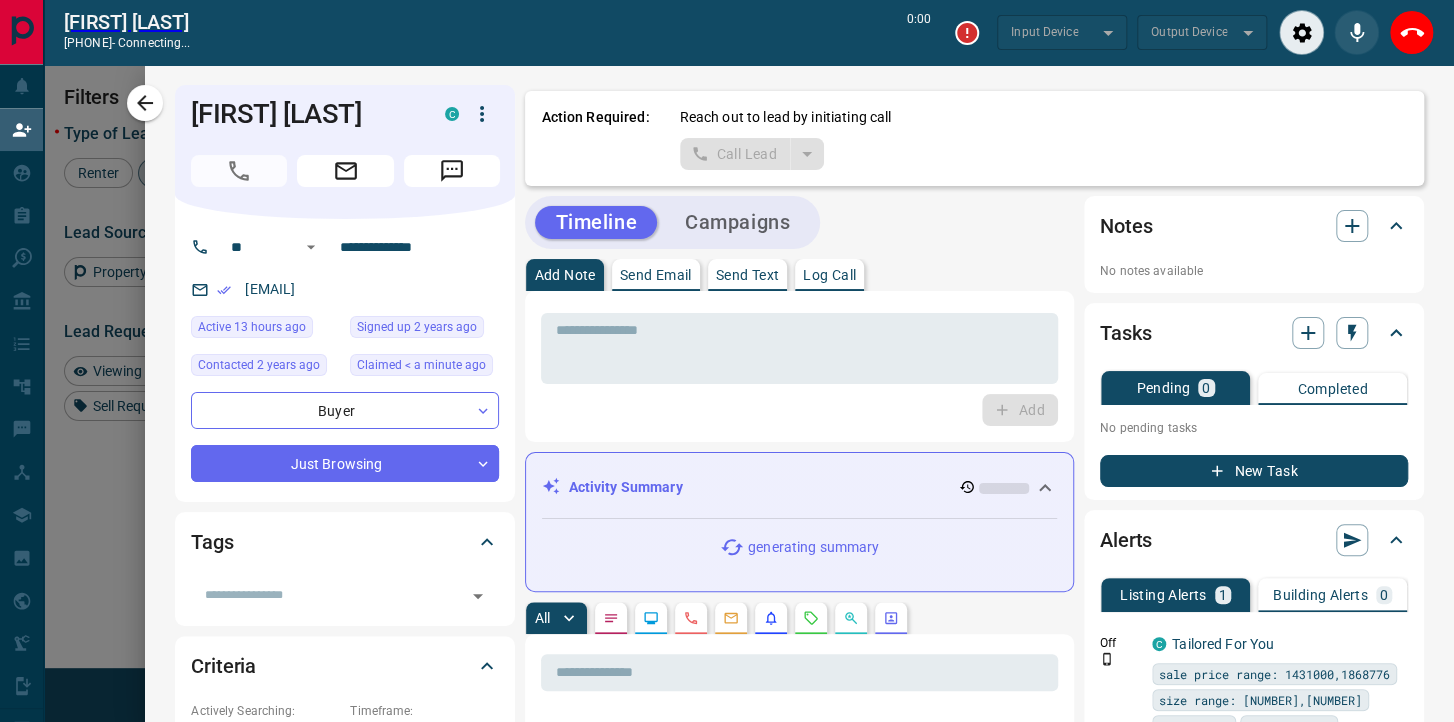 scroll, scrollTop: 496, scrollLeft: 1042, axis: both 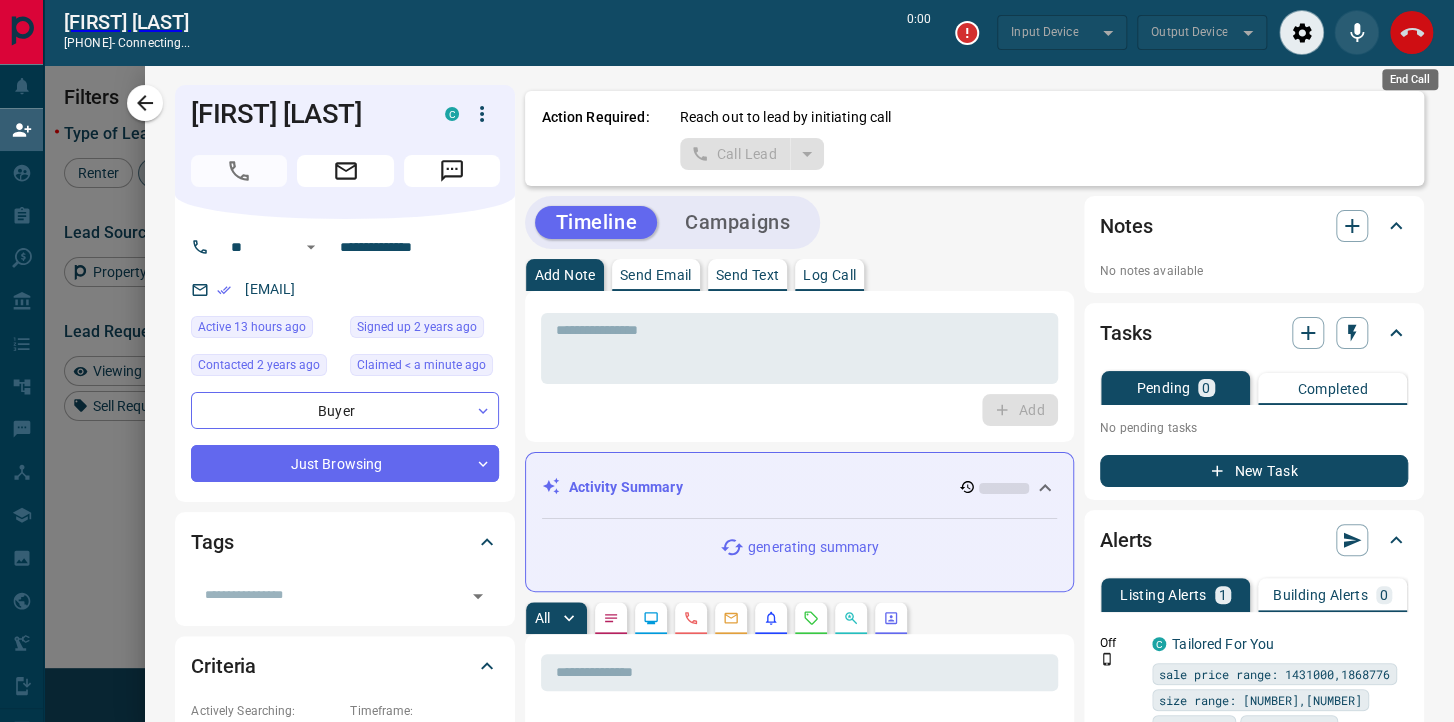 click 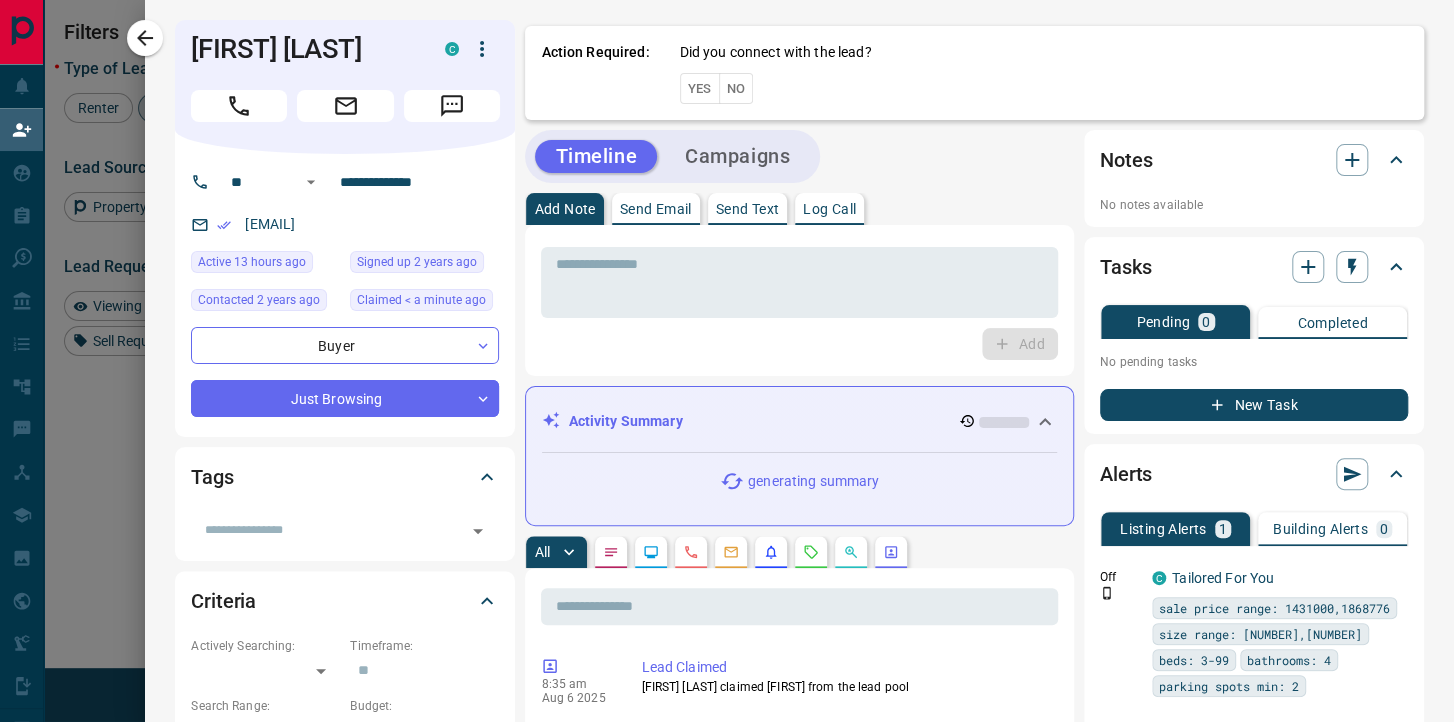 scroll, scrollTop: 0, scrollLeft: 0, axis: both 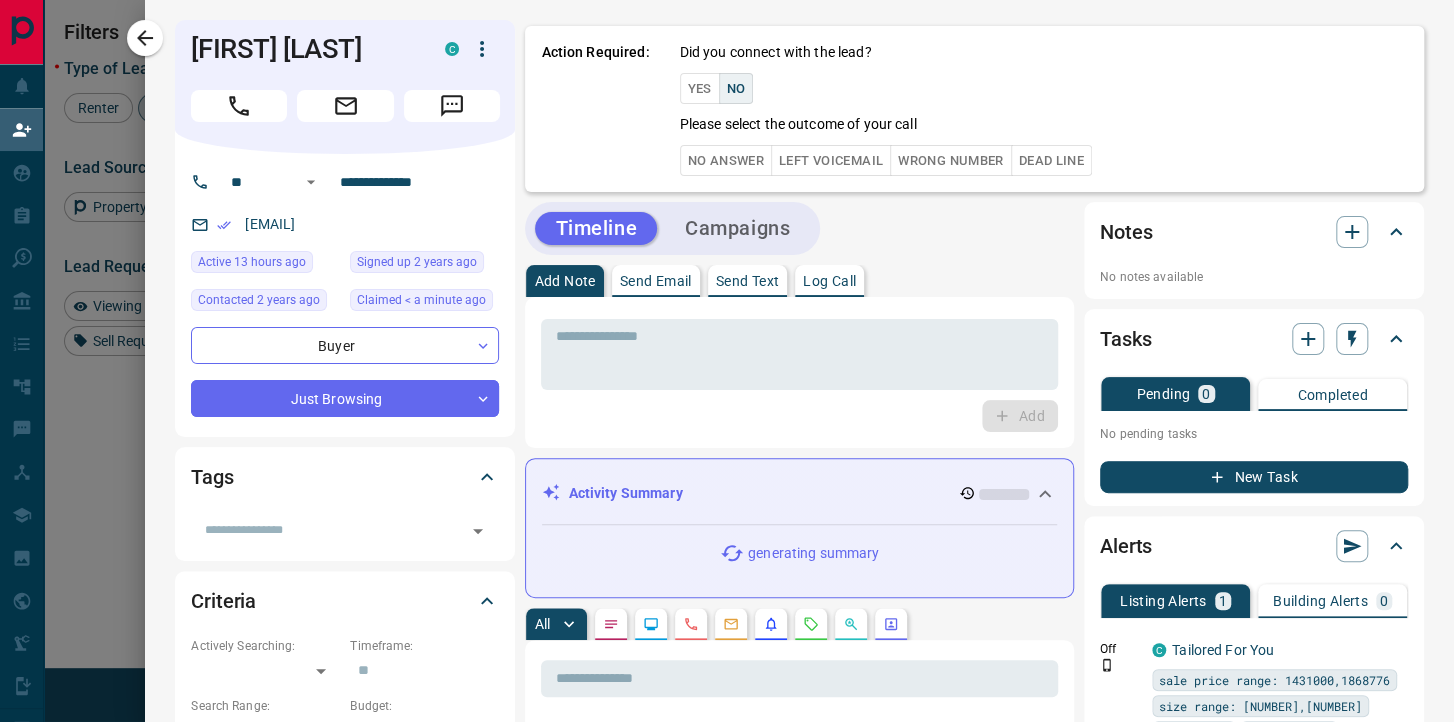 click on "No Answer" at bounding box center [726, 160] 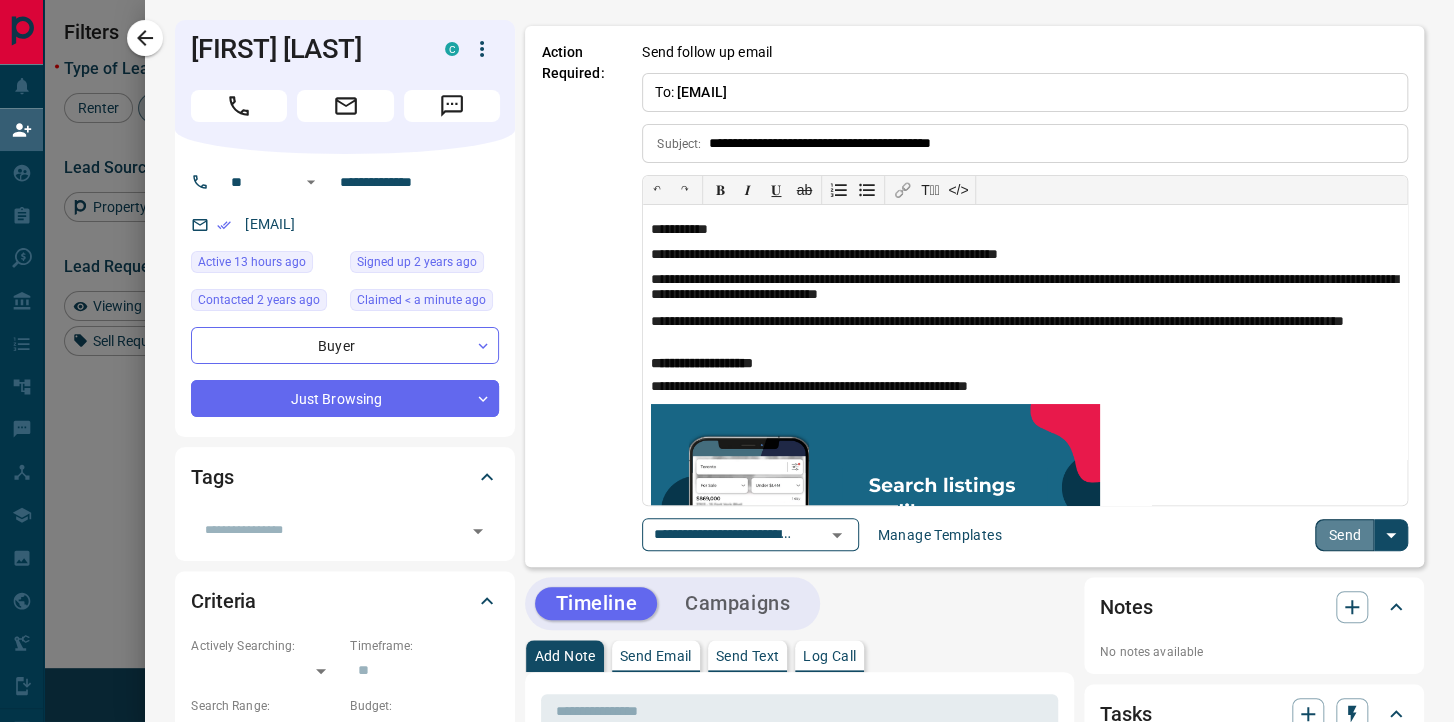 click on "Send" at bounding box center [1344, 535] 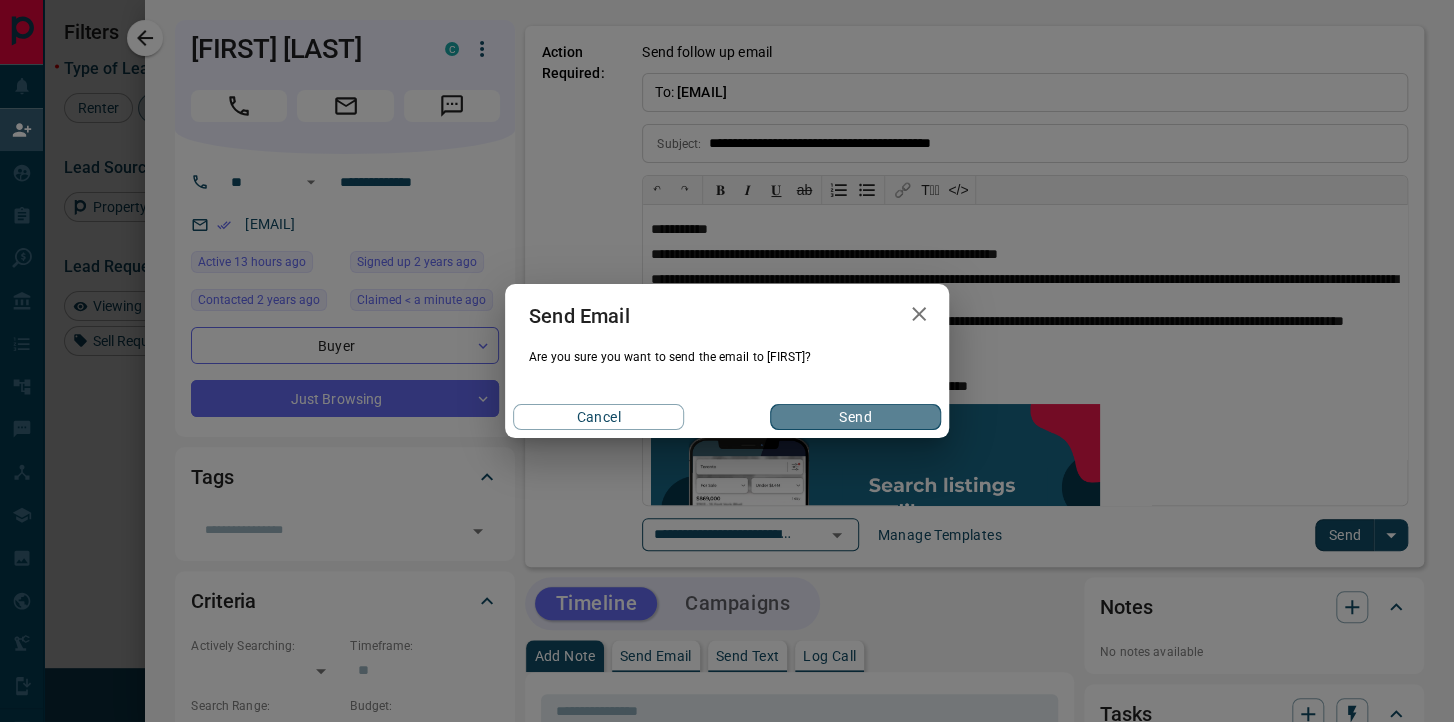 click on "Send" at bounding box center [855, 417] 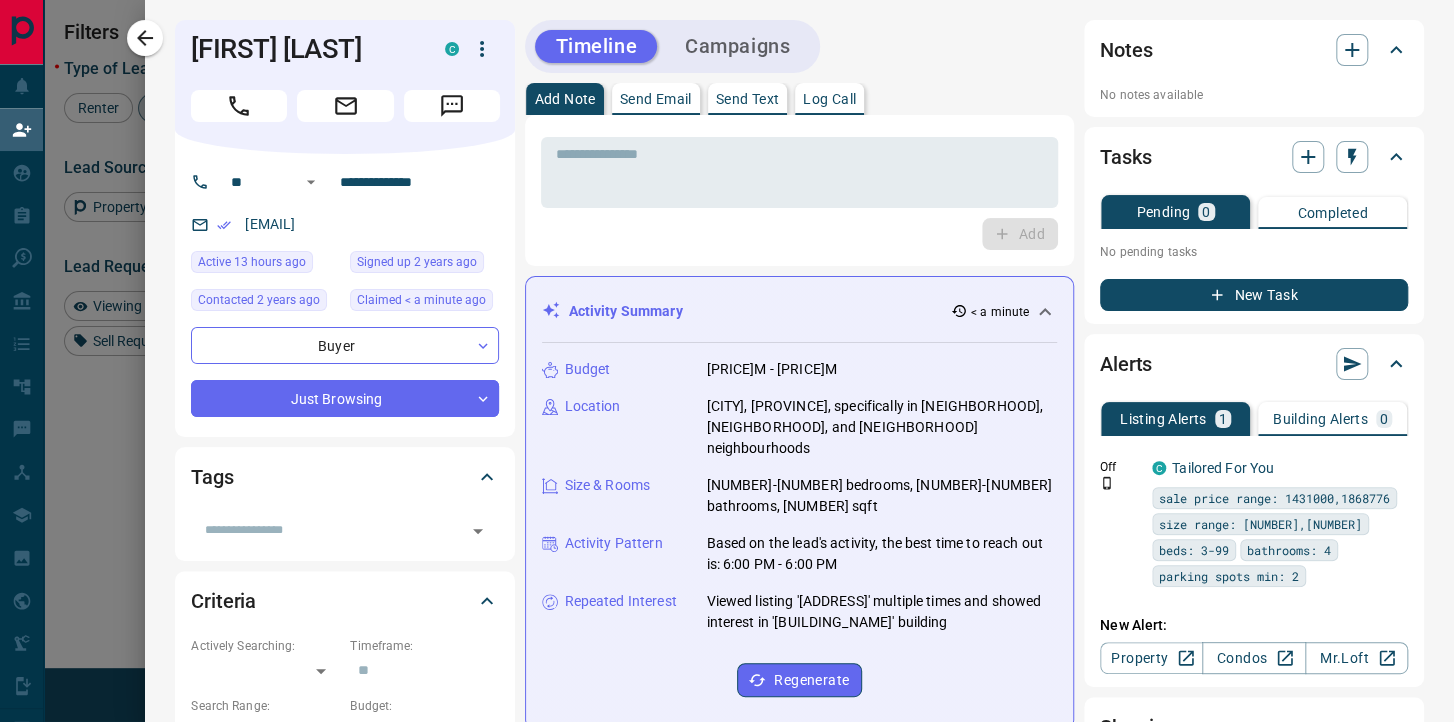 click on "Send Text" at bounding box center [748, 99] 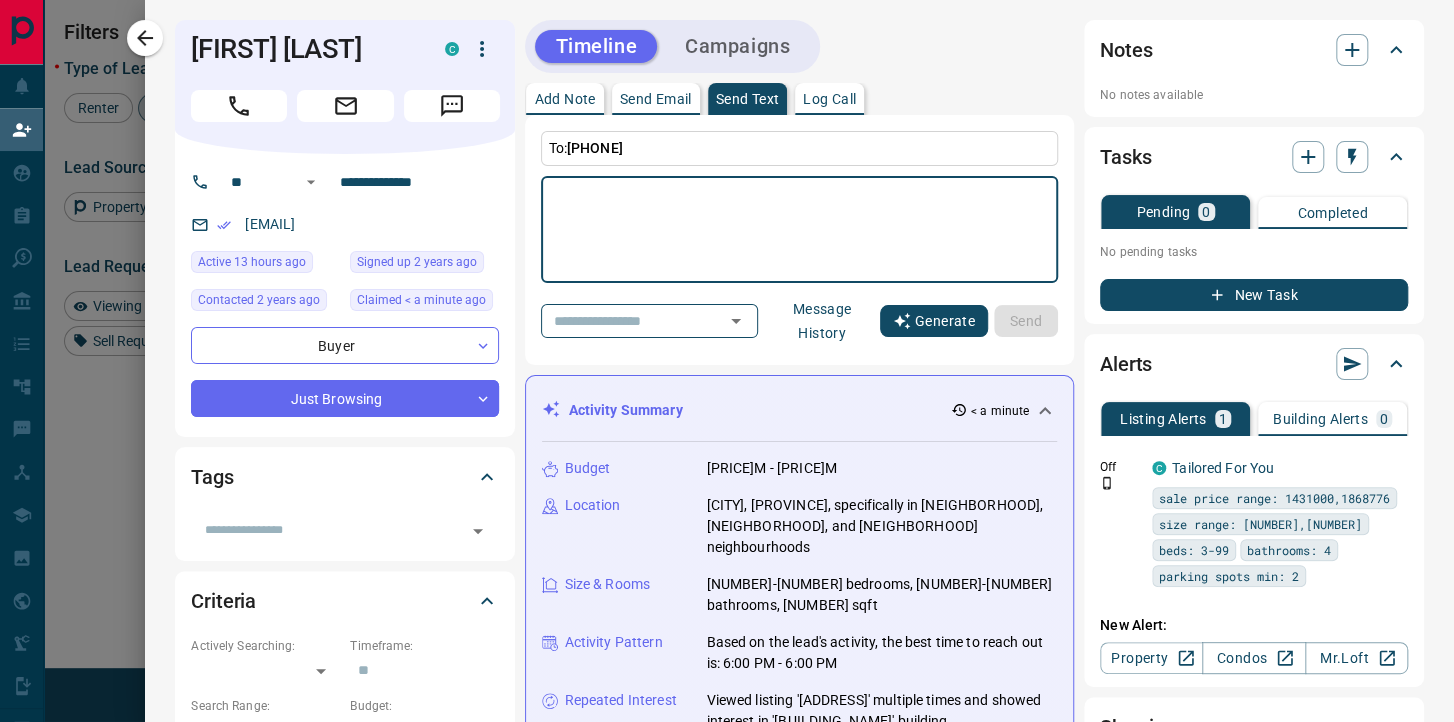 click on "Generate" at bounding box center [934, 321] 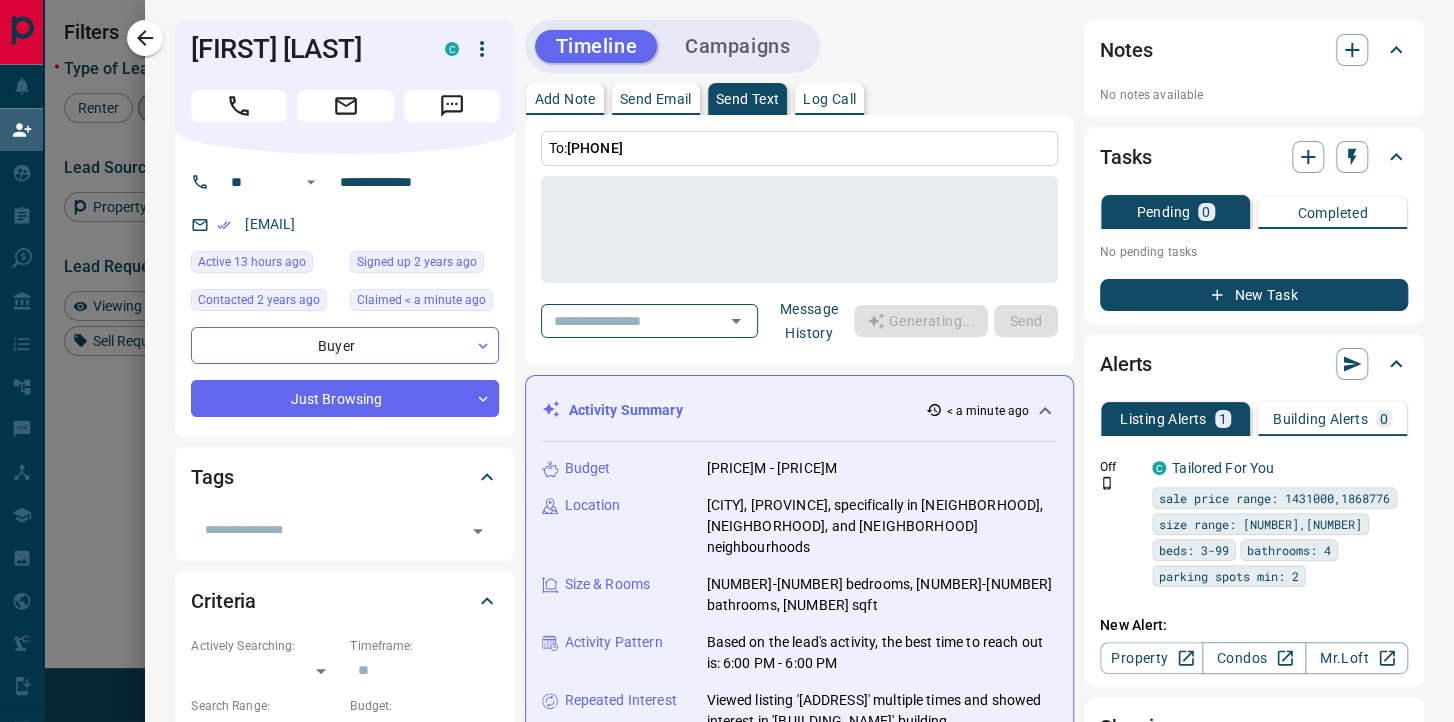 type on "**********" 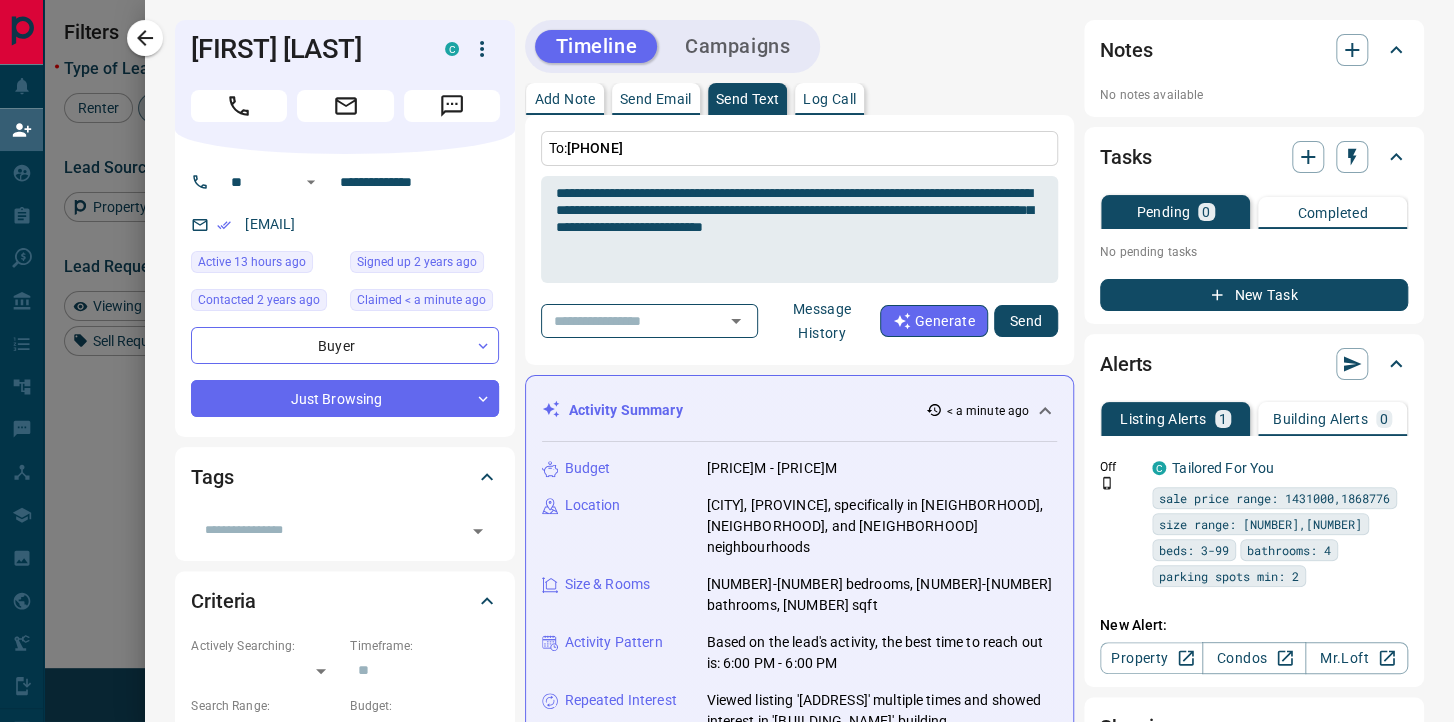 click on "Send" at bounding box center [1026, 321] 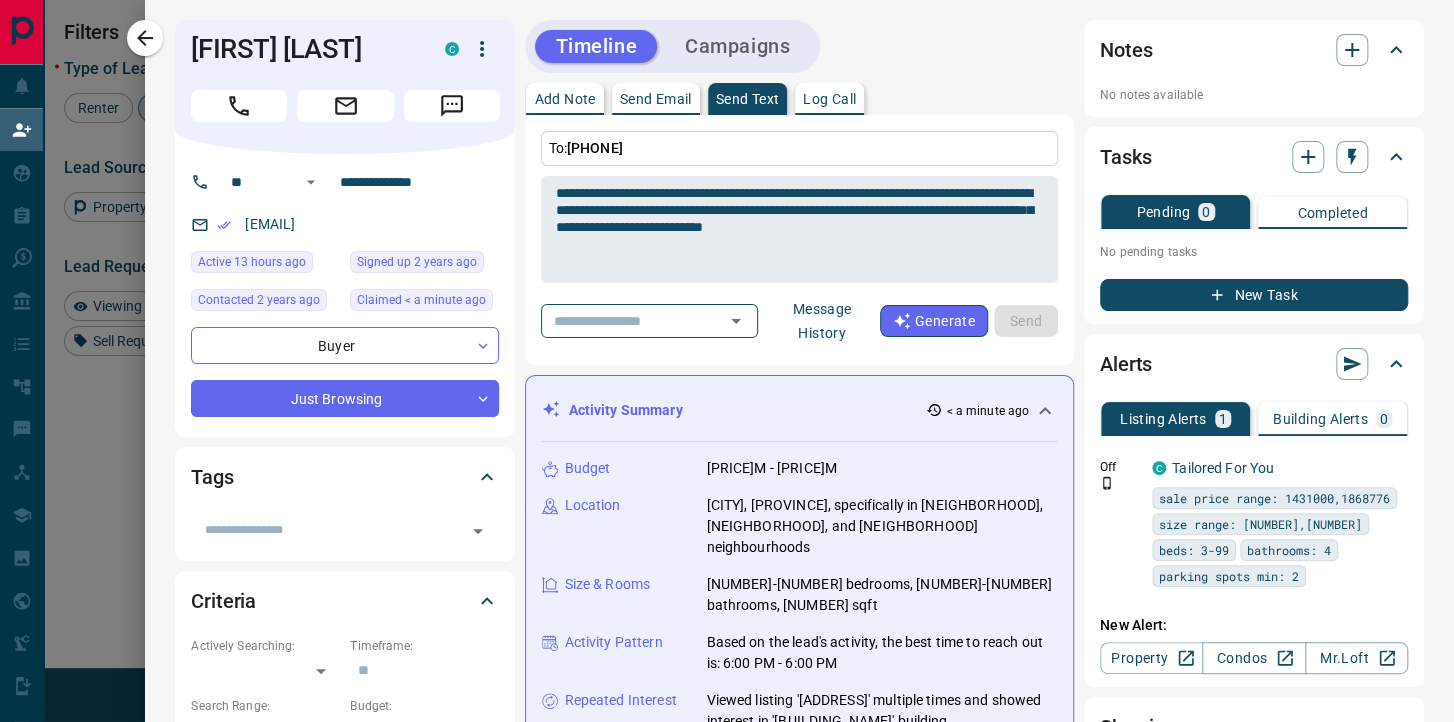type 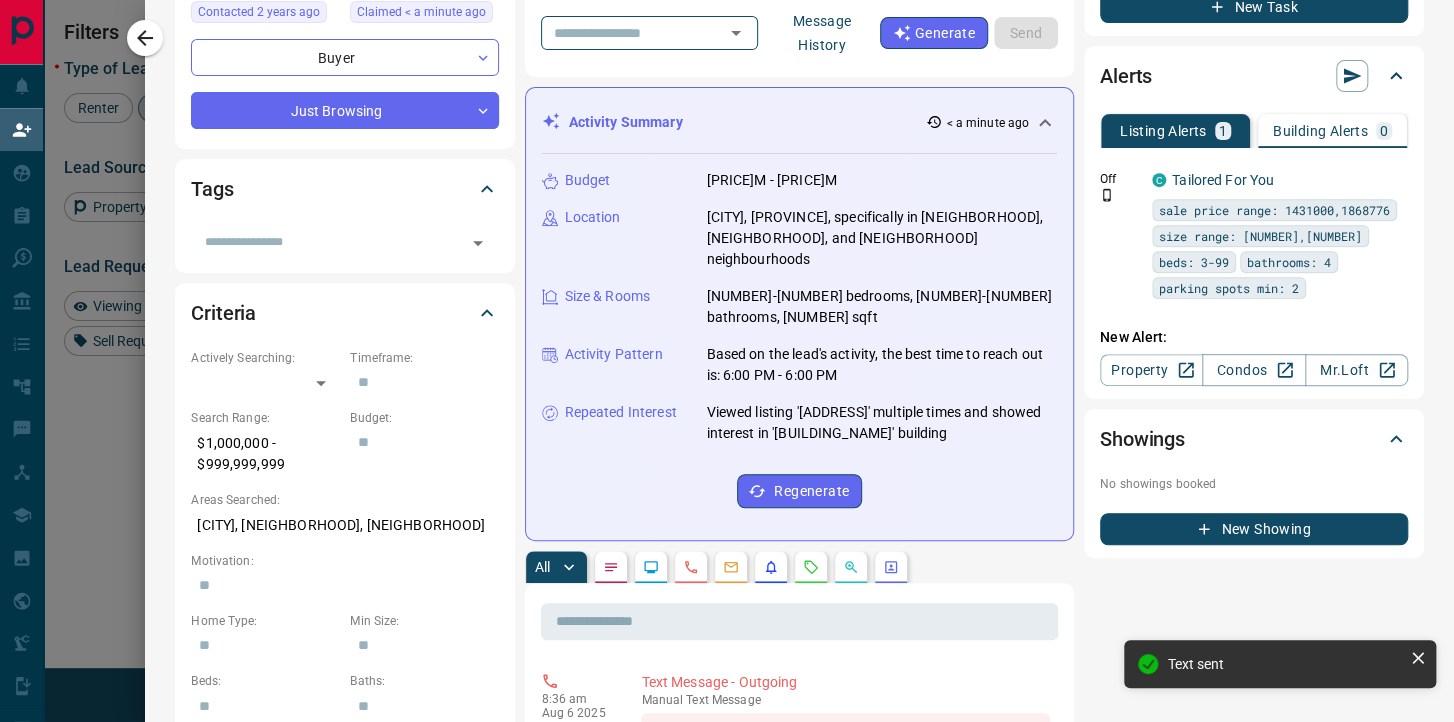 scroll, scrollTop: 160, scrollLeft: 0, axis: vertical 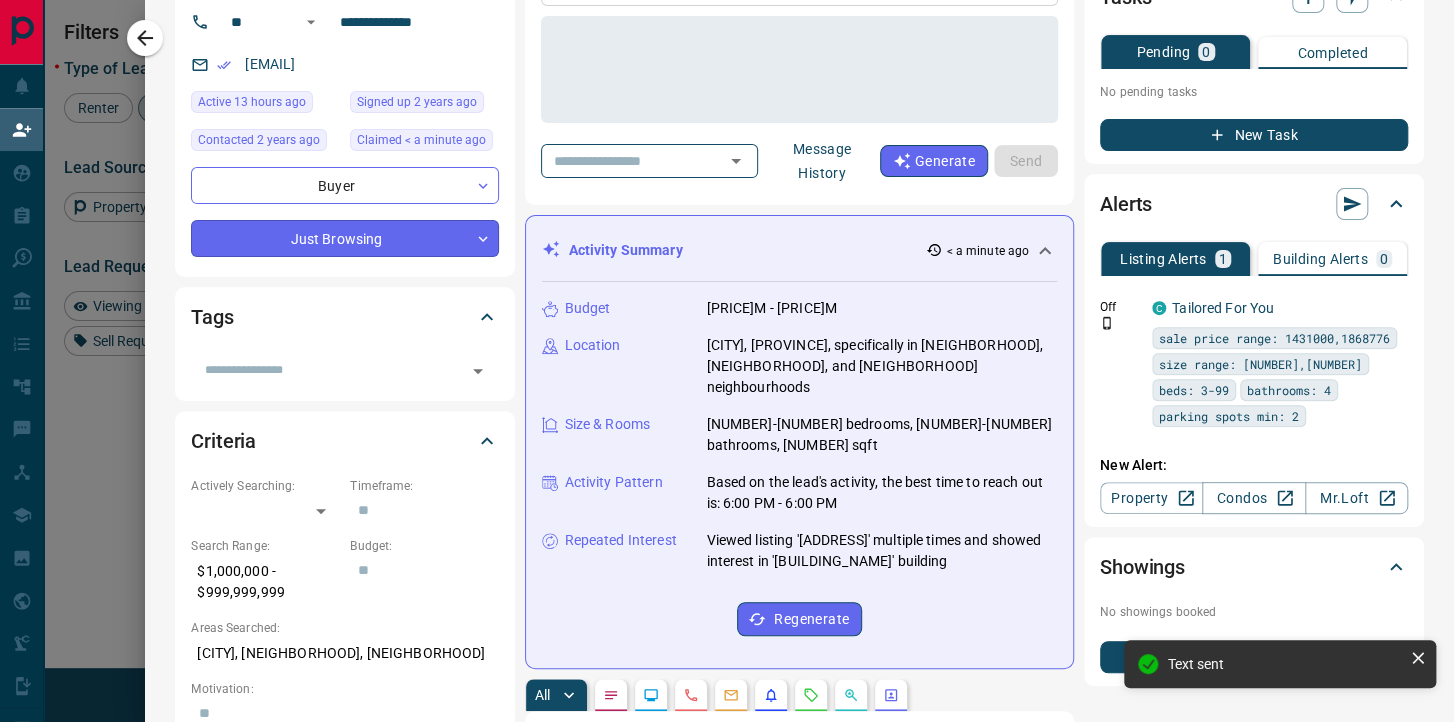 click on "Lead Transfers Claim Leads My Leads Tasks Opportunities Deals Campaigns Automations Messages Broker Bay Training Media Services Agent Resources Precon Worksheet Mobile Apps Disclosure Logout My Leads Filters 1 Manage Tabs New Lead All 741 TBD 2 Do Not Contact - Not Responsive 79 Bogus 13 Just Browsing 36 Criteria Obtained 25 Future Follow Up 510 Warm 52 HOT - Taken on Showings 18 Submitted Offer 1 Client 5 Name Details Last Active Claimed Date Status Tags [FIRST] [LAST] Buyer C $1M - $1000M [CITY] 13 hours ago Contacted in 3 hours Viewing Request   ( 2 ) Requested a Viewing Buyer Seller [FIRST] [LAST] [EMAIL] + [PHONE] $[PRICE] - $[PRICE] [CITY], [CITY] High Interest Back to Site Buyer [FIRST] [LAST] [EMAIL] + [PHONE] $[PRICE] - $[PRICE] [CITY], [CITY] Buyer [FIRST] [LAST] [EMAIL] + [PHONE] $[PRICE] - $[PRICE] [CITY] High Interest Favourite Back to Site Buyer R F P [EMAIL] + [PHONE] $[PRICE] - $[PRICE] [CITY], [CITY], [CITY] Buyer [FIRST] [LAST] [EMAIL] + [PHONE] $[PRICE] - $[PRICE] [CITY], [CITY] Buyer C +" at bounding box center [727, 309] 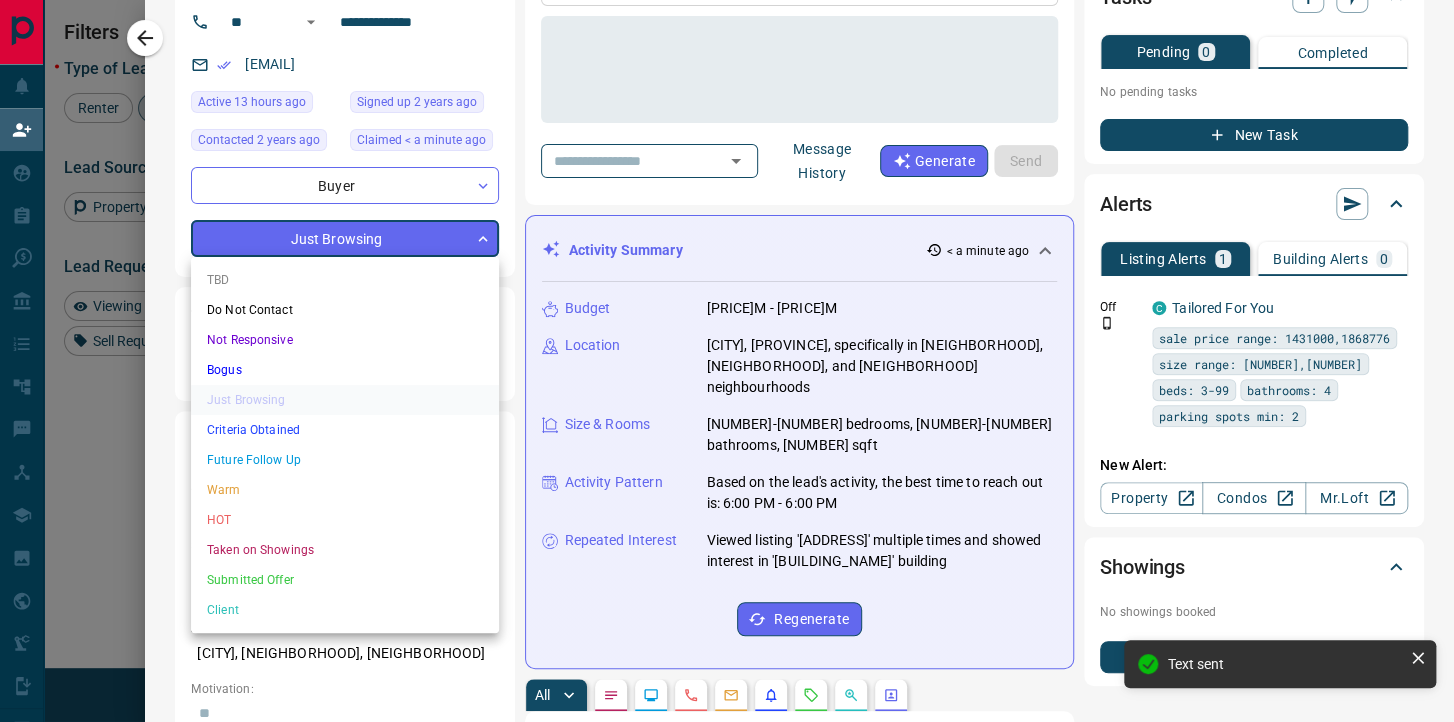 click on "Do Not Contact" at bounding box center (345, 310) 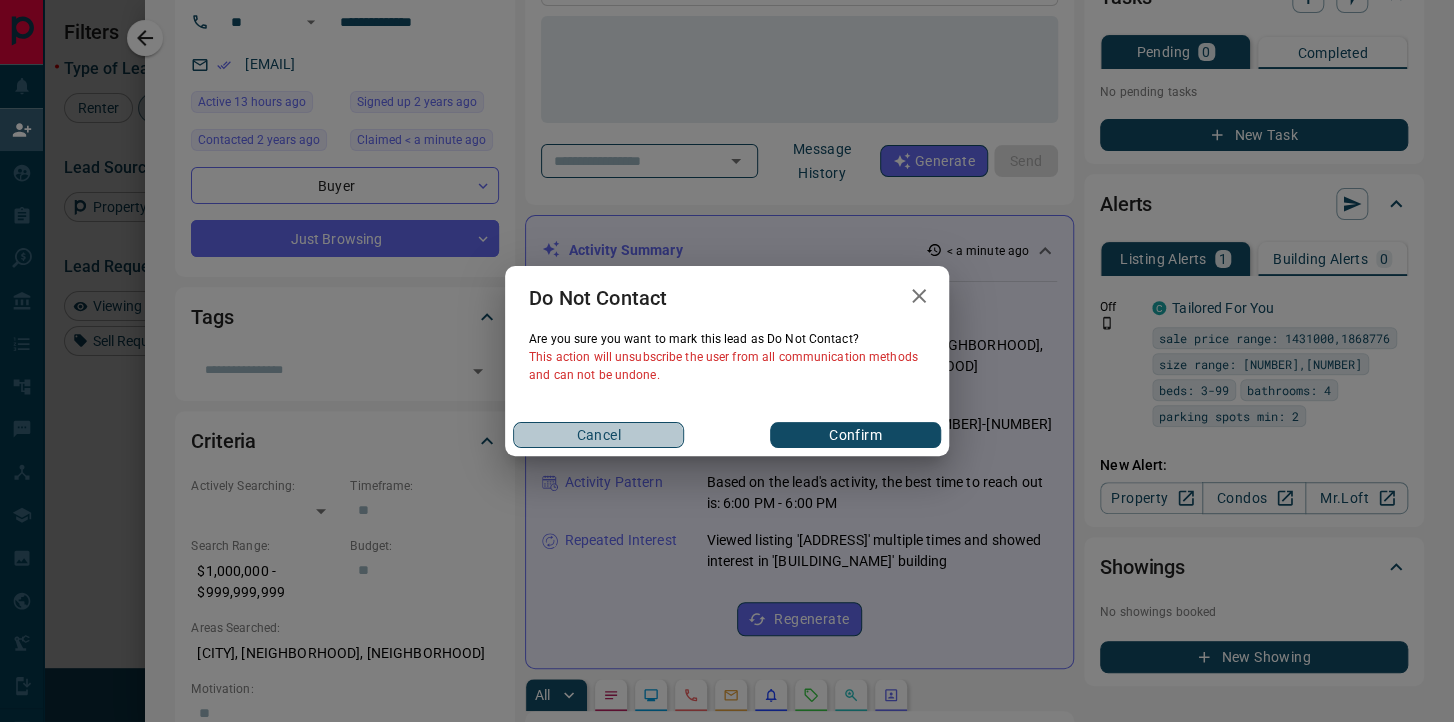 click on "Cancel" at bounding box center (598, 435) 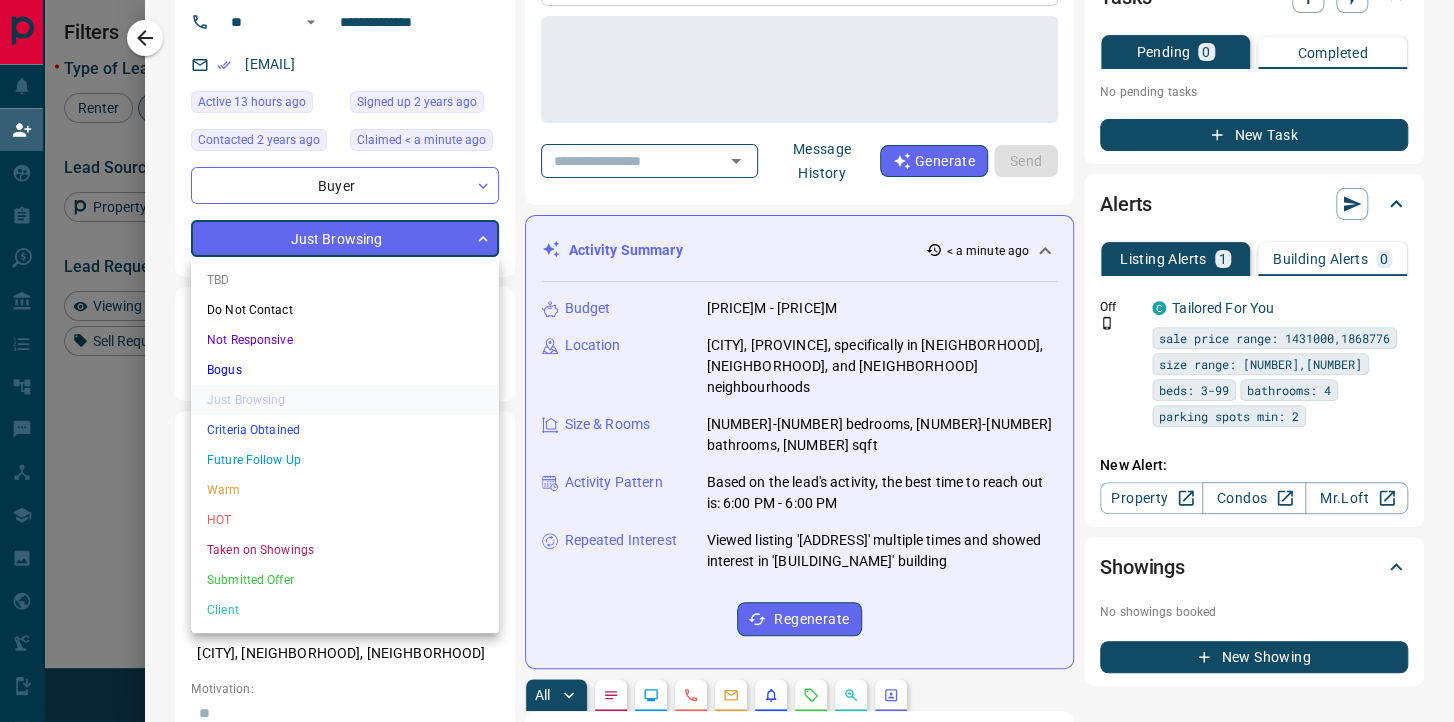 click on "Lead Transfers Claim Leads My Leads Tasks Opportunities Deals Campaigns Automations Messages Broker Bay Training Media Services Agent Resources Precon Worksheet Mobile Apps Disclosure Logout My Leads Filters 1 Manage Tabs New Lead All 741 TBD 2 Do Not Contact - Not Responsive 79 Bogus 13 Just Browsing 36 Criteria Obtained 25 Future Follow Up 510 Warm 52 HOT - Taken on Showings 18 Submitted Offer 1 Client 5 Name Details Last Active Claimed Date Status Tags [FIRST] [LAST] Buyer C $1M - $1000M [CITY] 13 hours ago Contacted in 3 hours Viewing Request   ( 2 ) Requested a Viewing Buyer Seller [FIRST] [LAST] [EMAIL] + [PHONE] $[PRICE] - $[PRICE] [CITY], [CITY] High Interest Back to Site Buyer [FIRST] [LAST] [EMAIL] + [PHONE] $[PRICE] - $[PRICE] [CITY], [CITY] Buyer [FIRST] [LAST] [EMAIL] + [PHONE] $[PRICE] - $[PRICE] [CITY] High Interest Favourite Back to Site Buyer R F P [EMAIL] + [PHONE] $[PRICE] - $[PRICE] [CITY], [CITY], [CITY] Buyer [FIRST] [LAST] [EMAIL] + [PHONE] $[PRICE] - $[PRICE] [CITY], [CITY] Buyer C +" at bounding box center (727, 309) 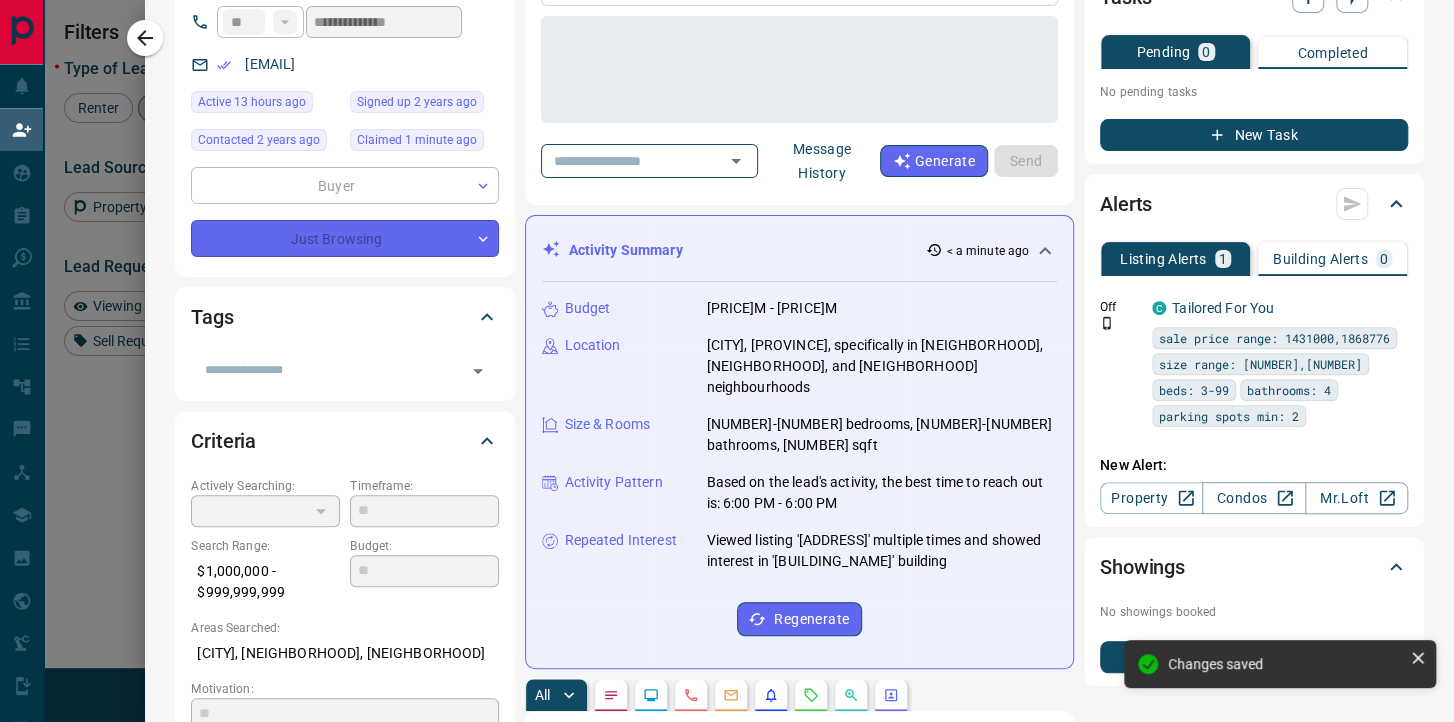 type on "**" 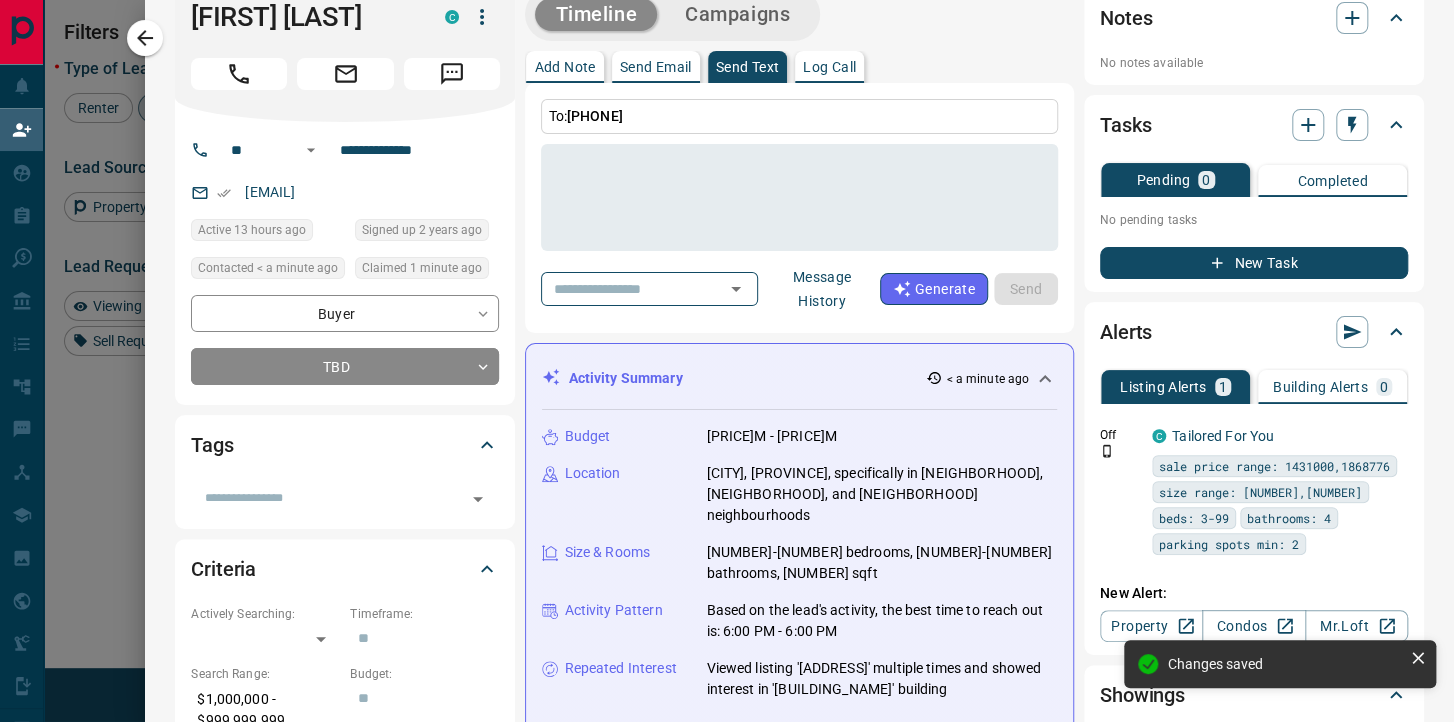 scroll, scrollTop: 0, scrollLeft: 0, axis: both 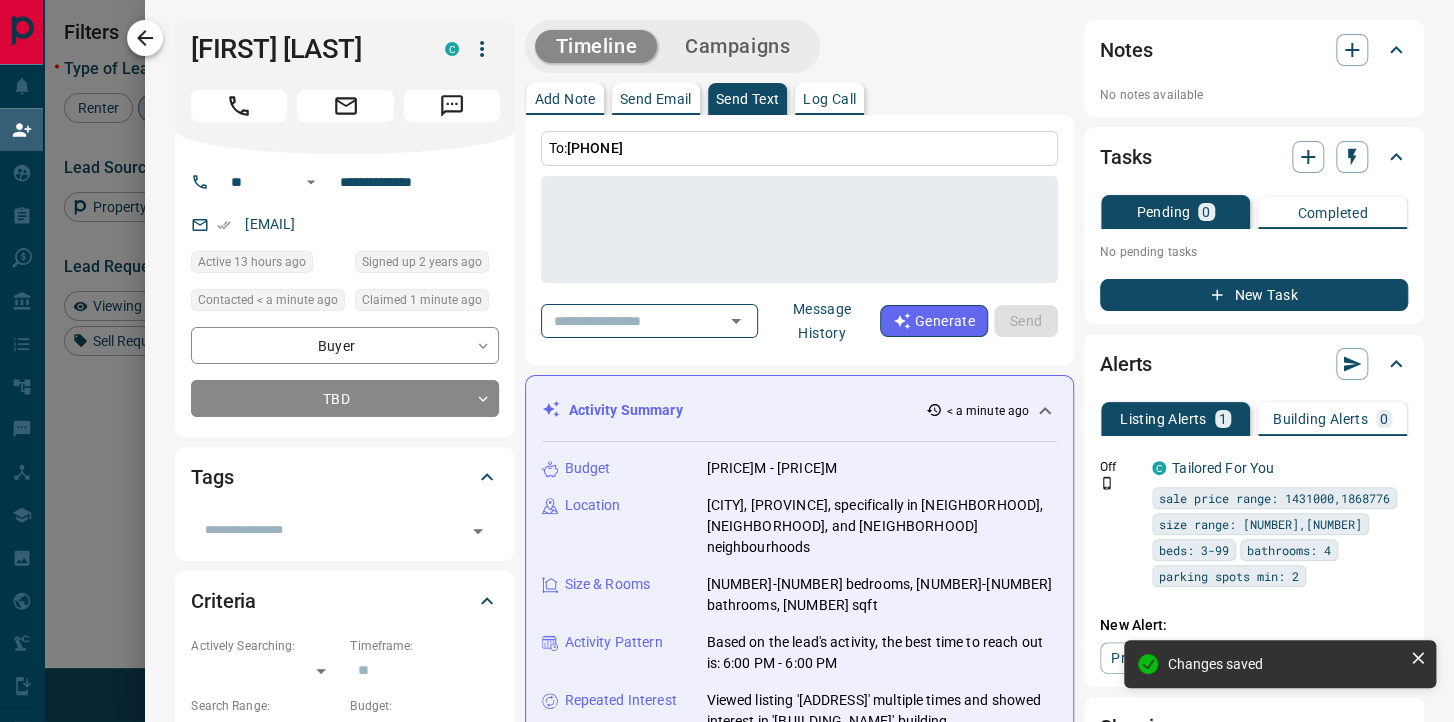 click 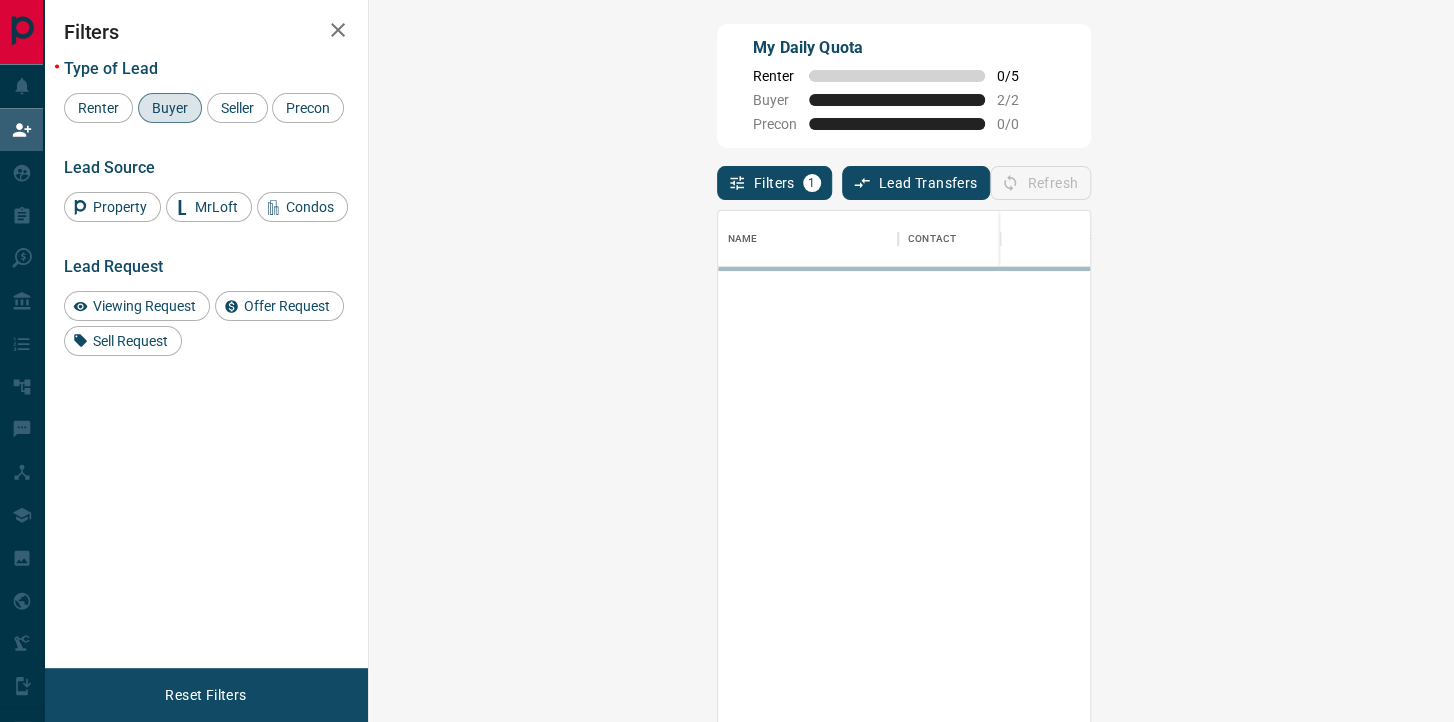 scroll, scrollTop: 0, scrollLeft: 0, axis: both 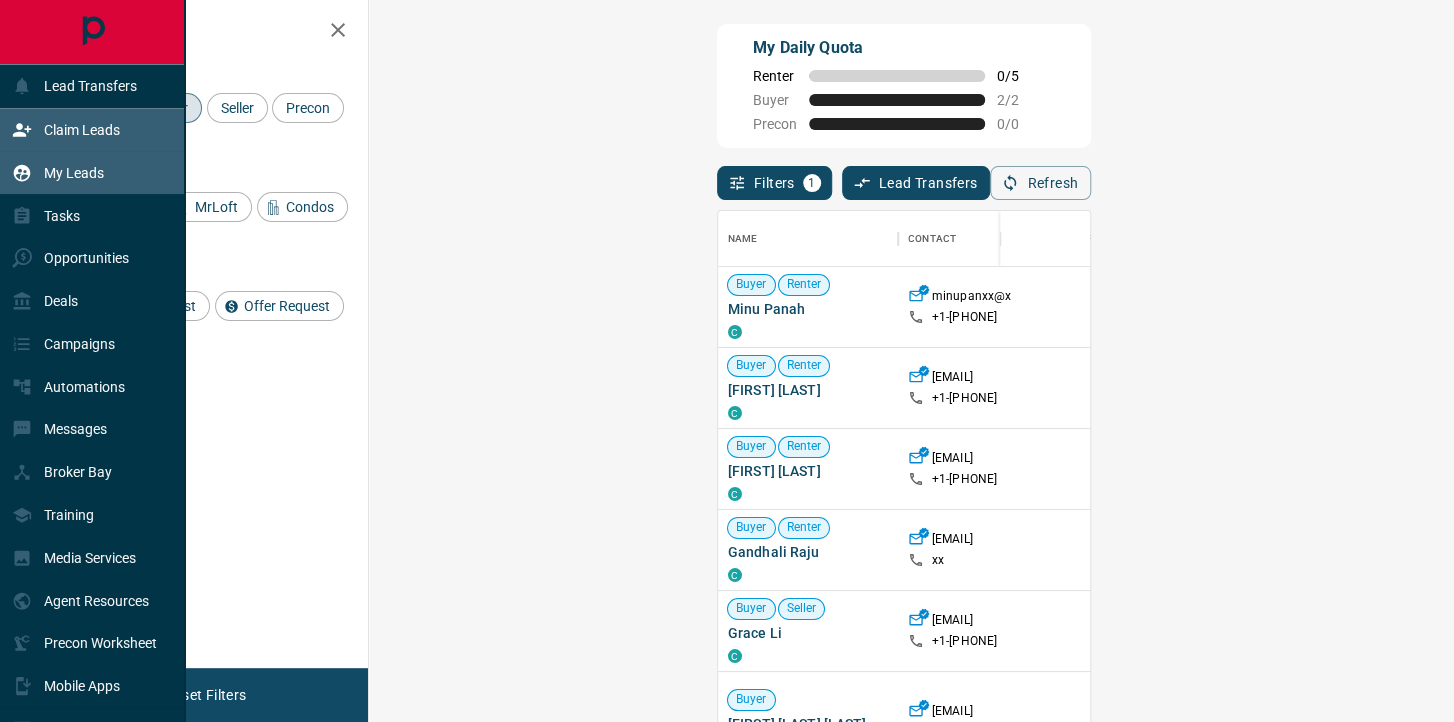 click on "My Leads" at bounding box center [58, 172] 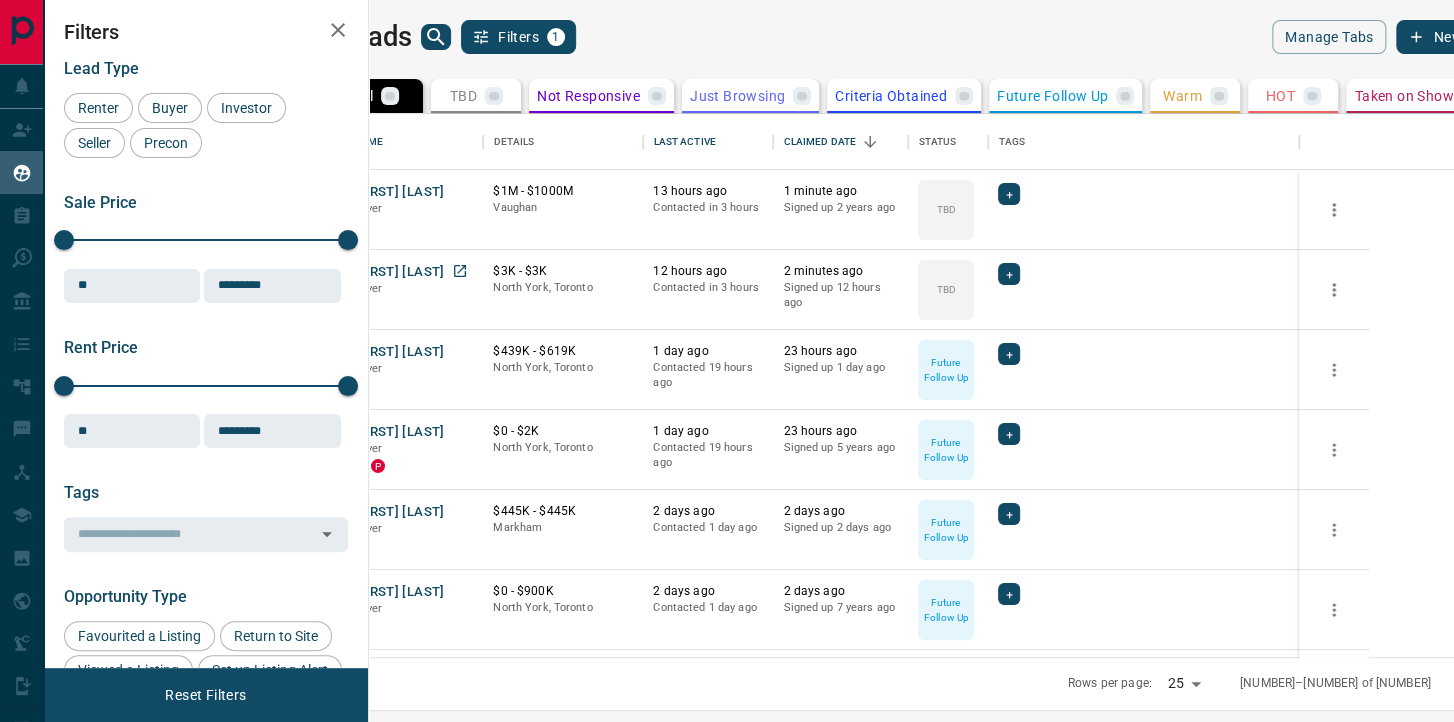 scroll, scrollTop: 1, scrollLeft: 0, axis: vertical 